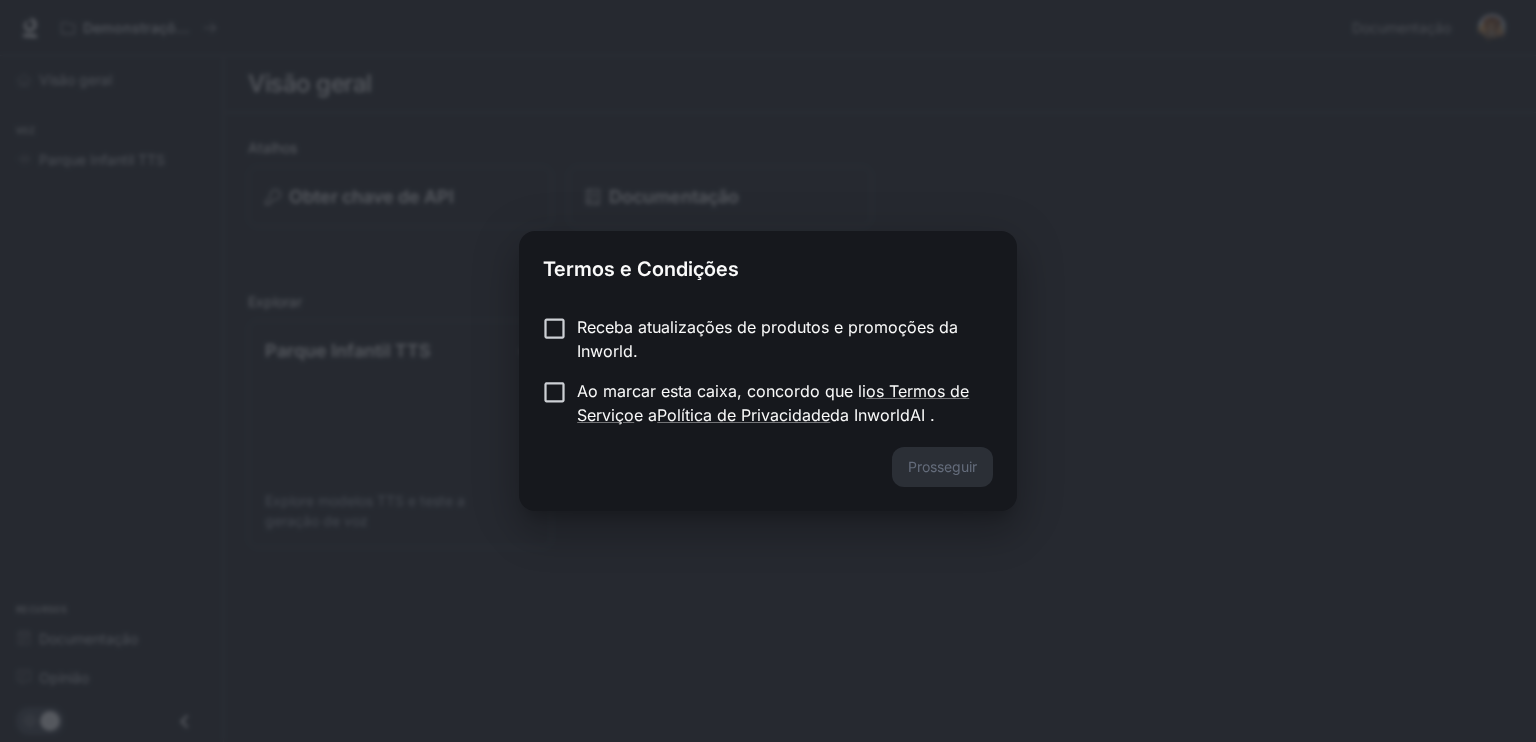 scroll, scrollTop: 0, scrollLeft: 0, axis: both 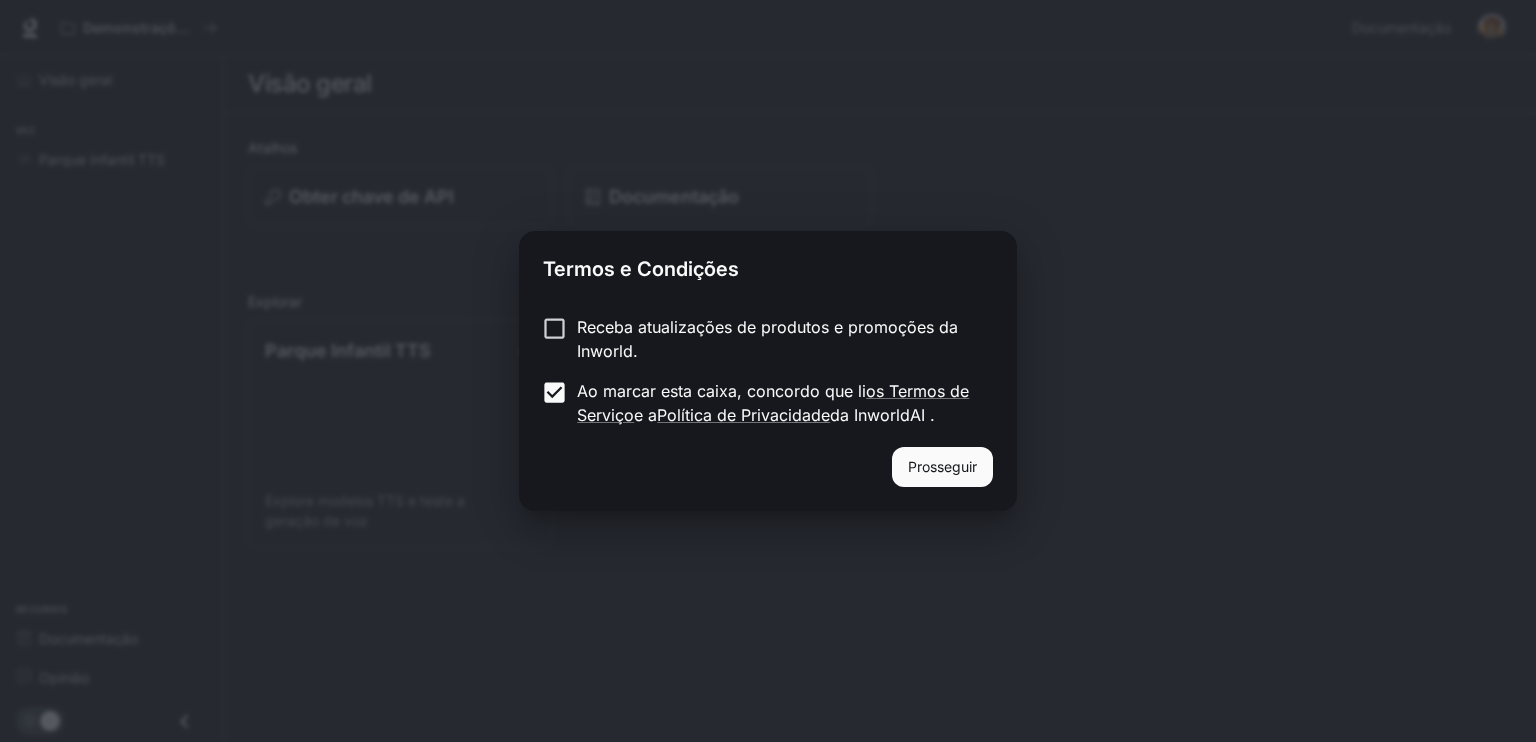 click on "Prosseguir" at bounding box center [942, 466] 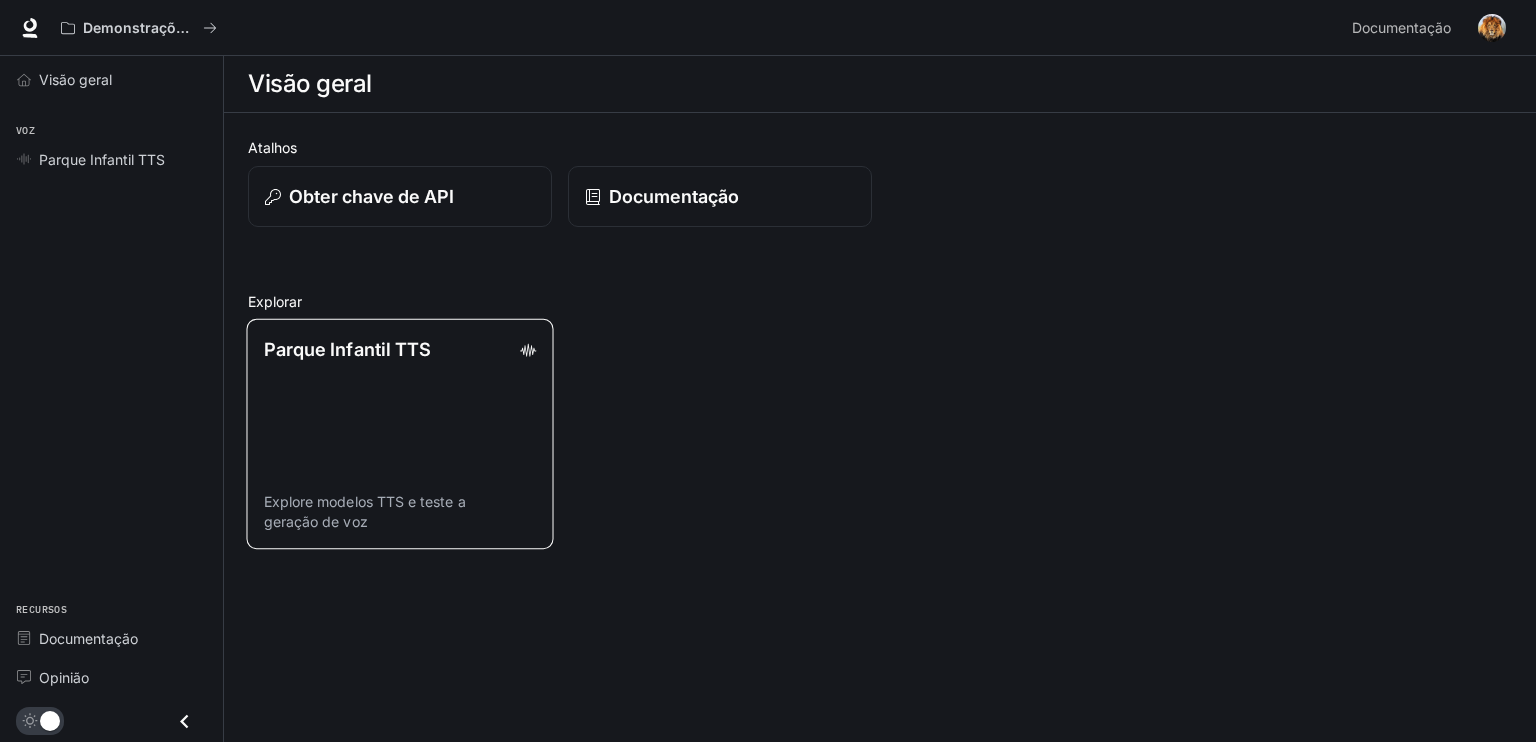 click on "Parque Infantil TTS Explore modelos TTS e teste a geração de voz" at bounding box center (399, 434) 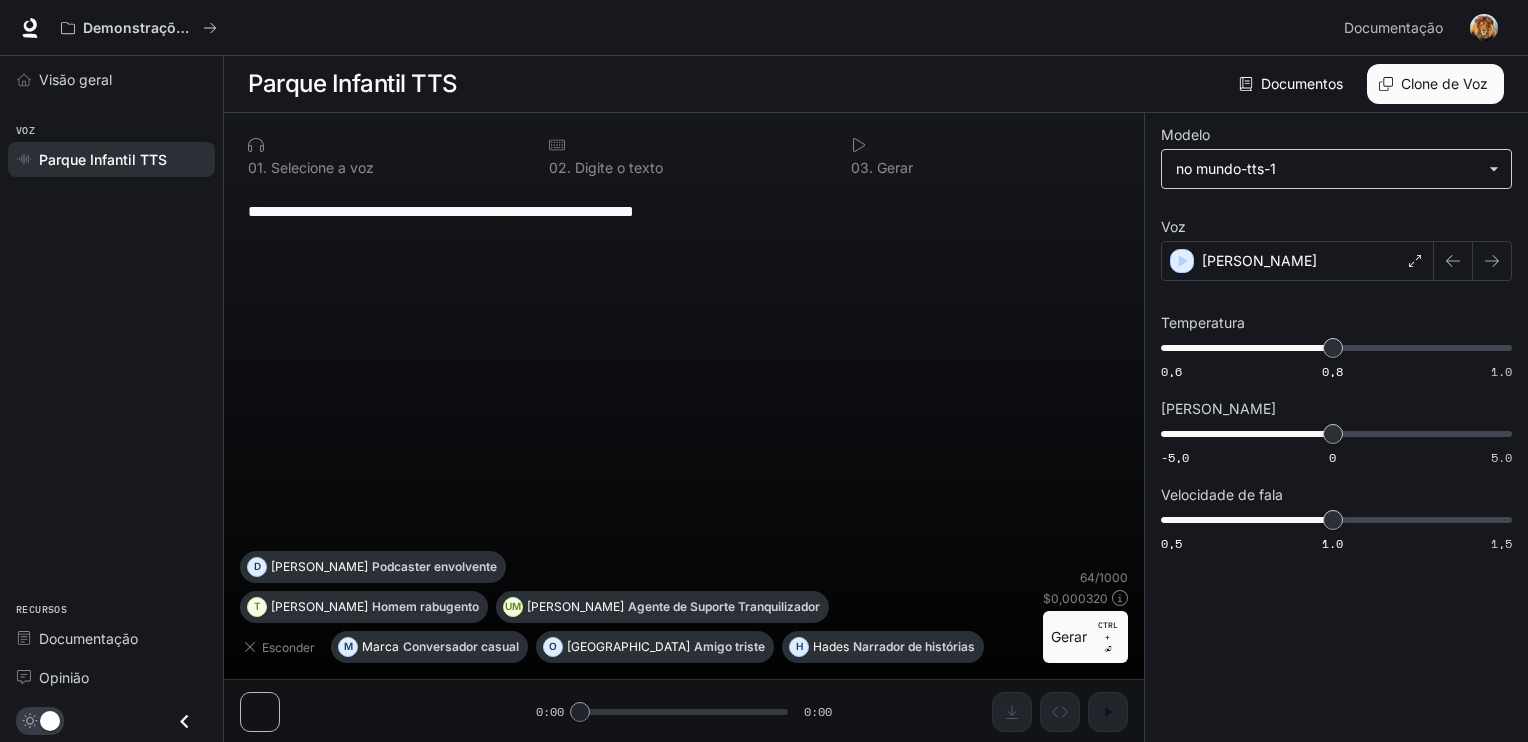 click on "**********" at bounding box center (764, 371) 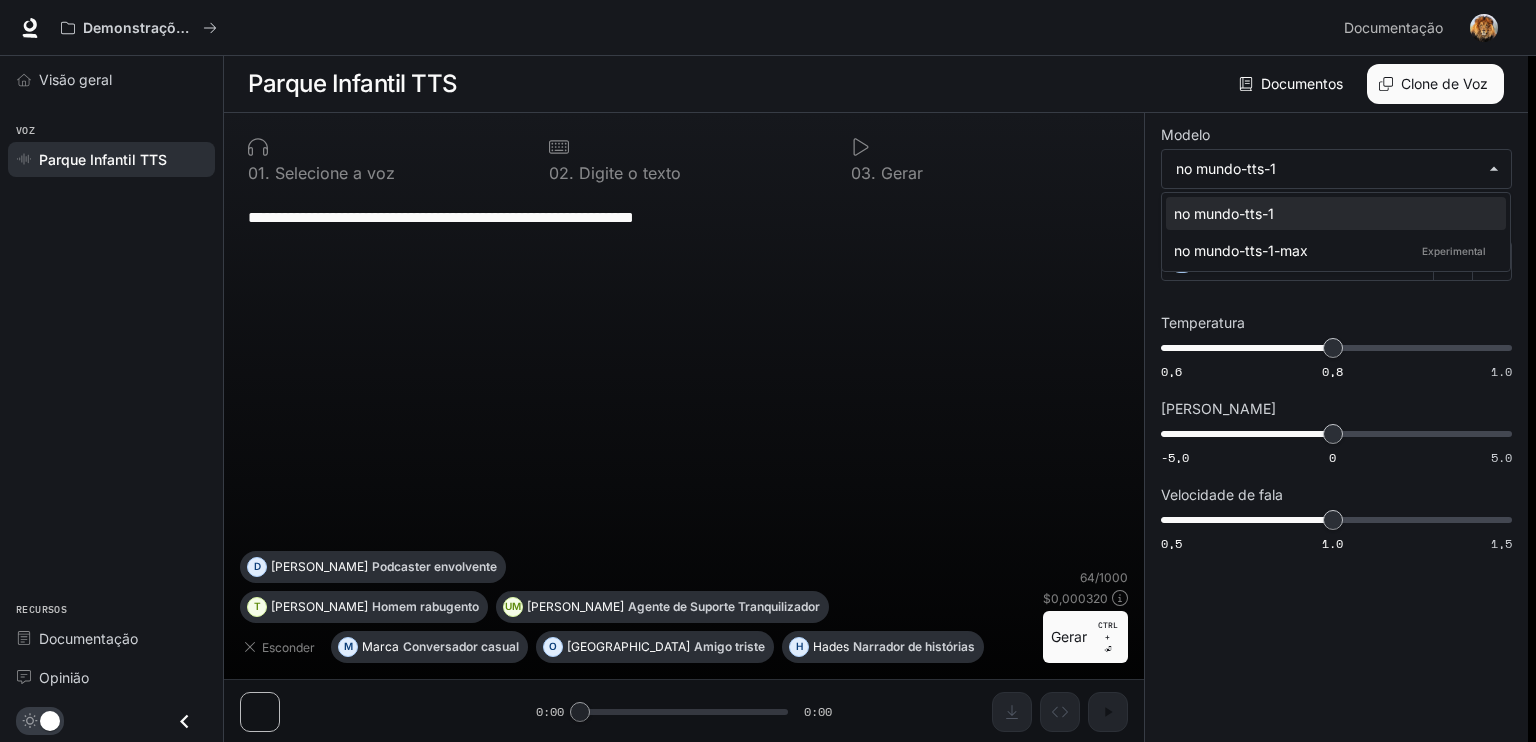 click at bounding box center [768, 371] 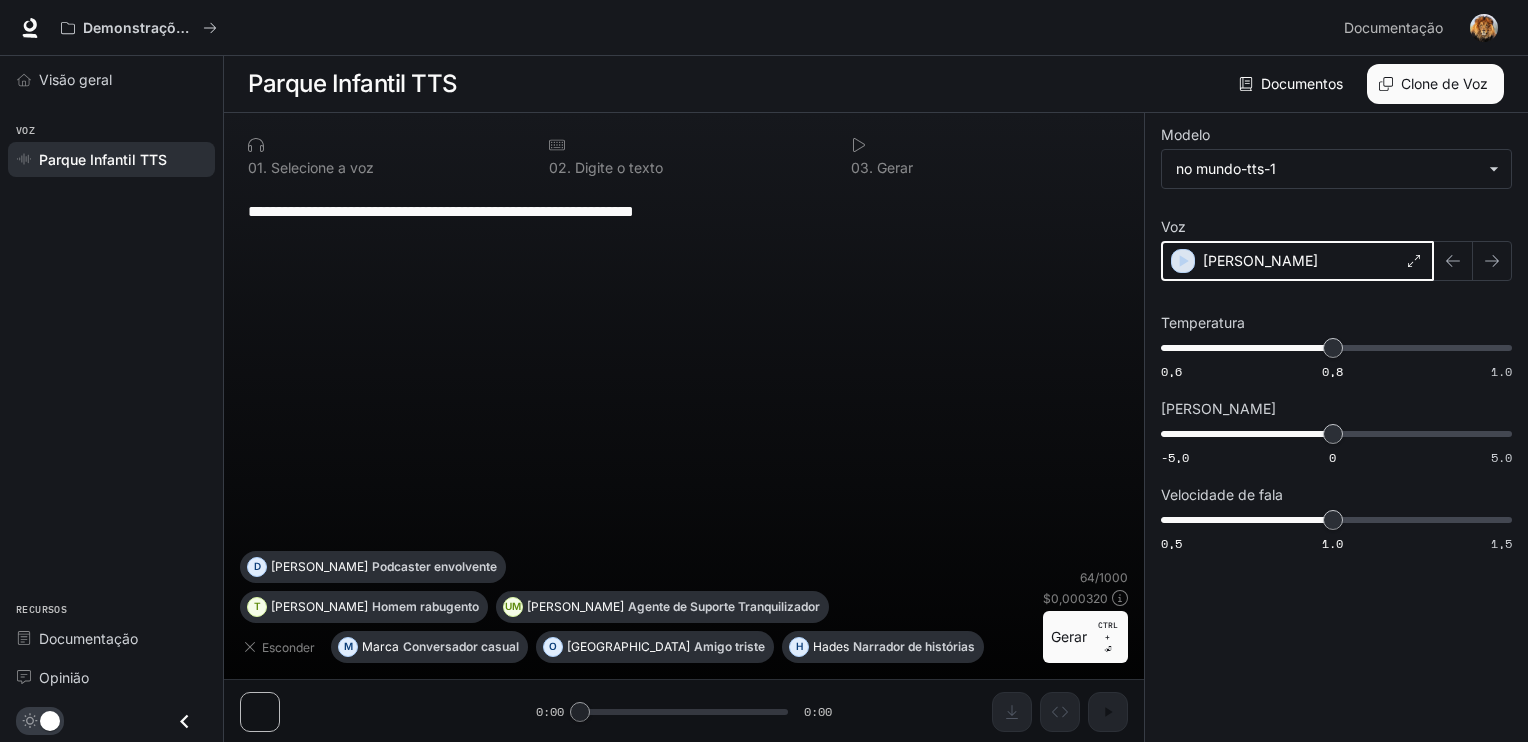 click 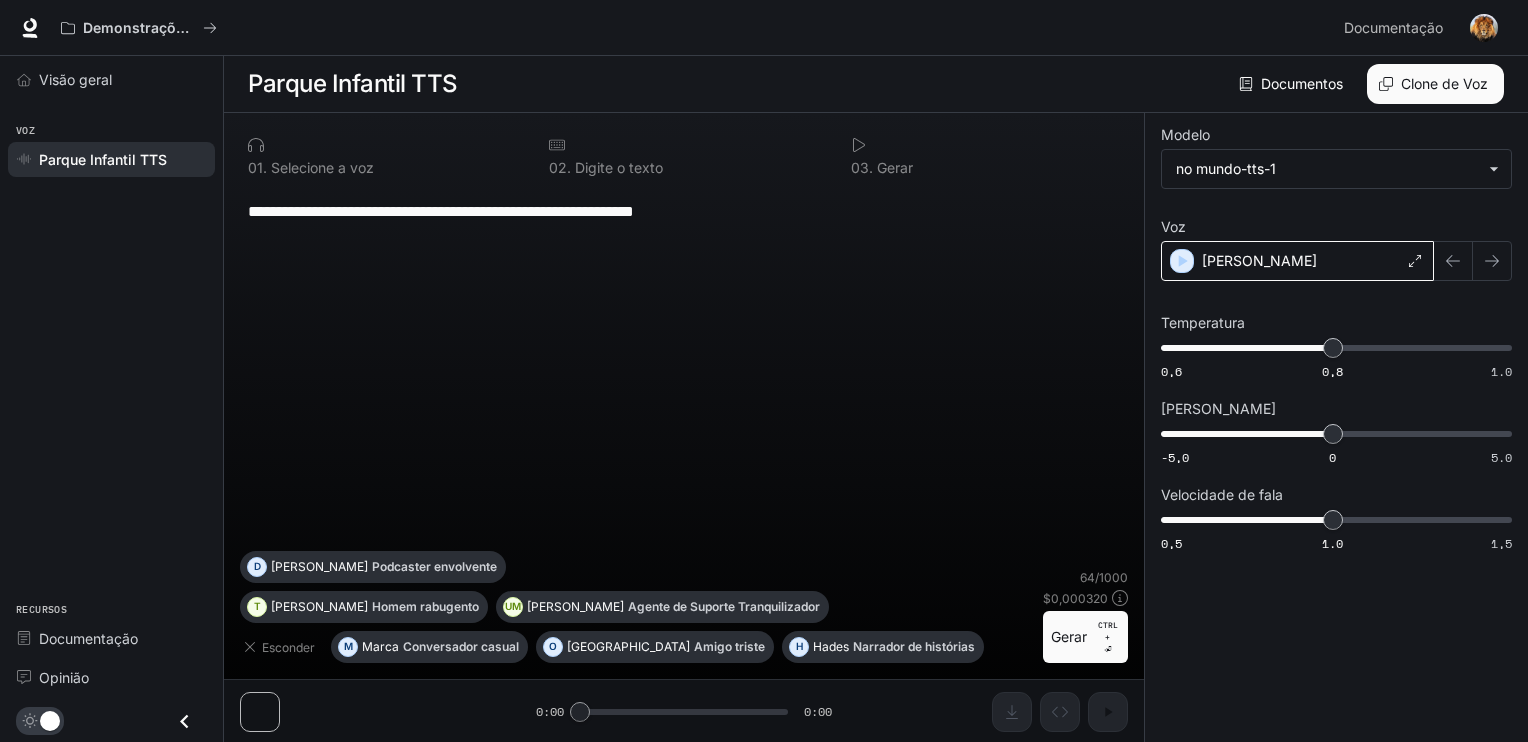 click on "[PERSON_NAME]" at bounding box center [1297, 261] 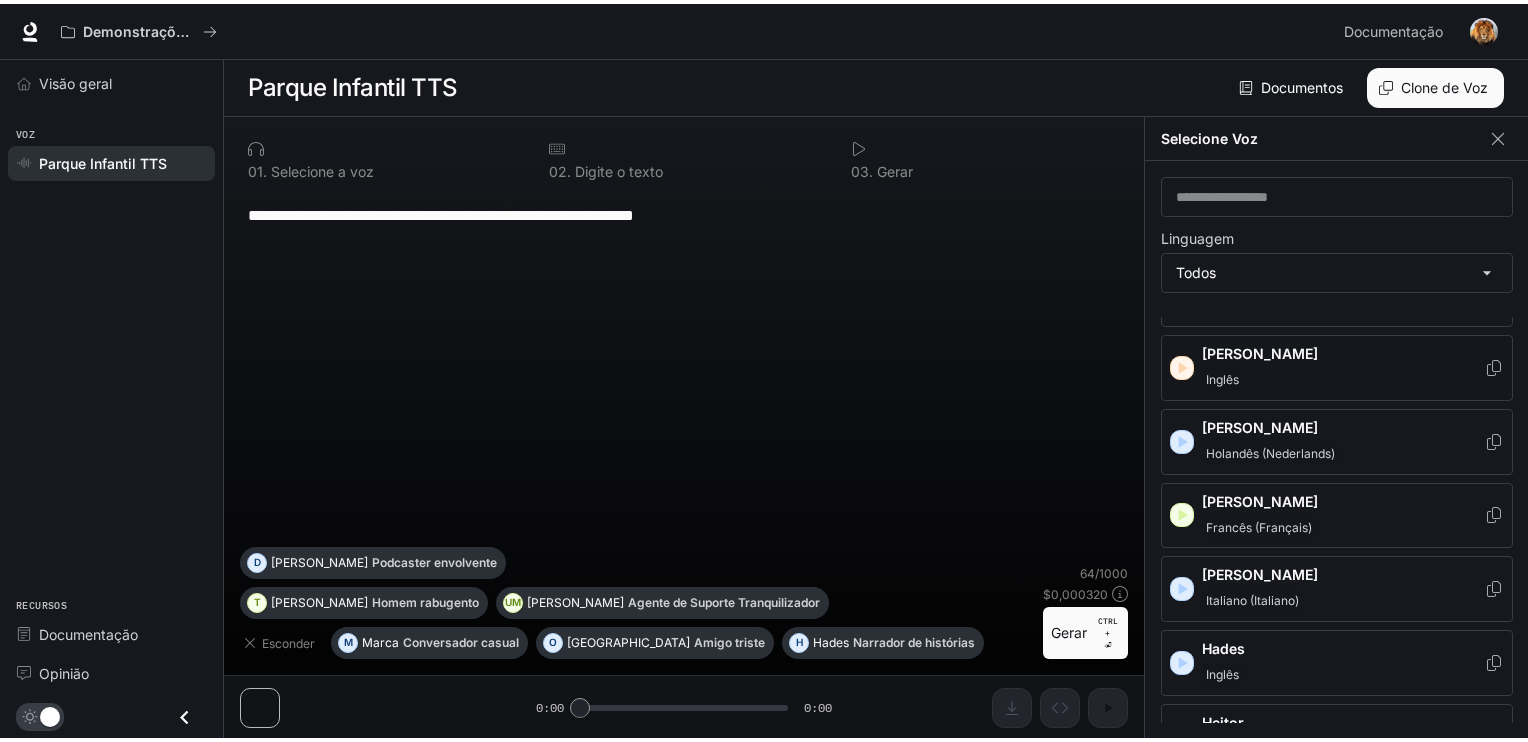 scroll, scrollTop: 900, scrollLeft: 0, axis: vertical 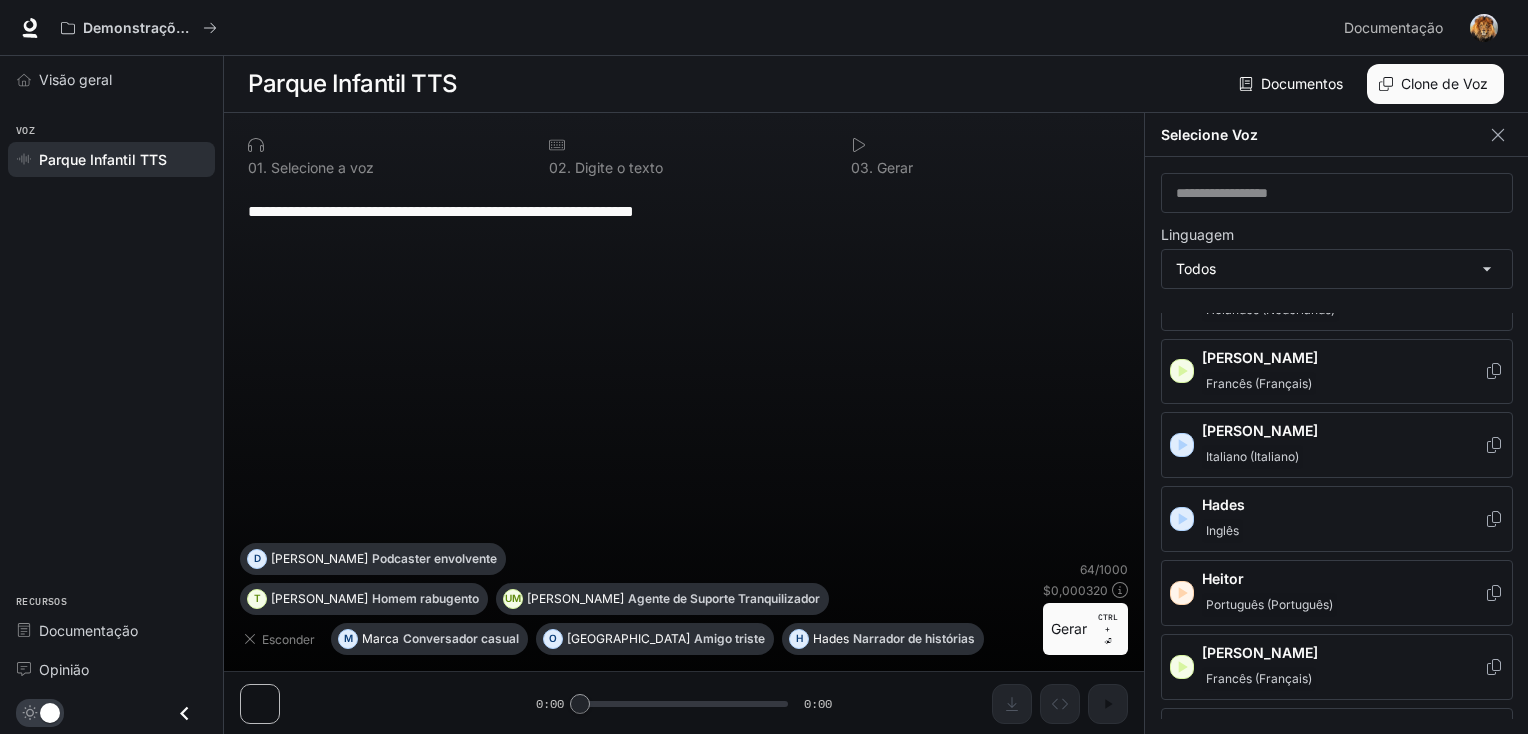 click on "Português (Português)" at bounding box center [1269, 604] 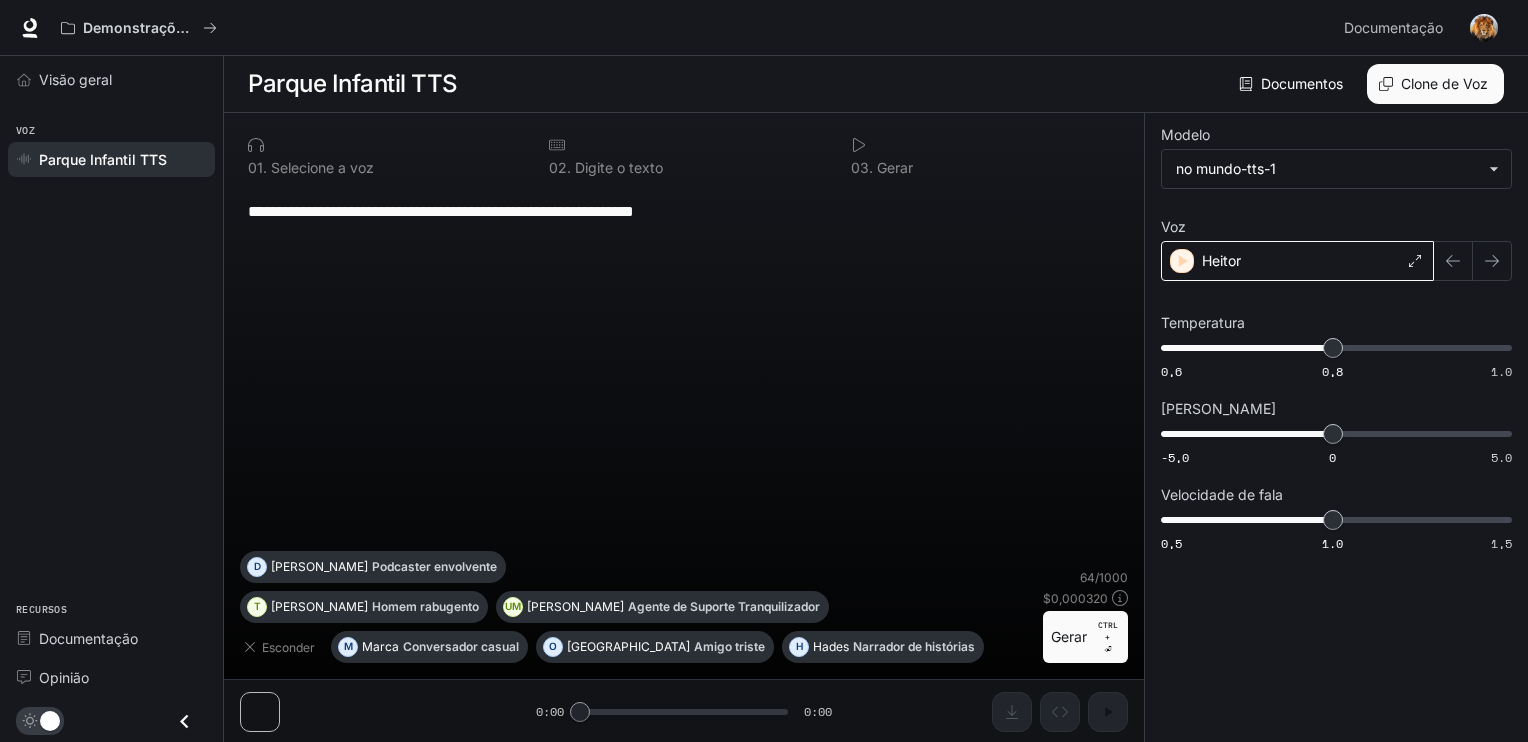 click on "Heitor" at bounding box center (1297, 261) 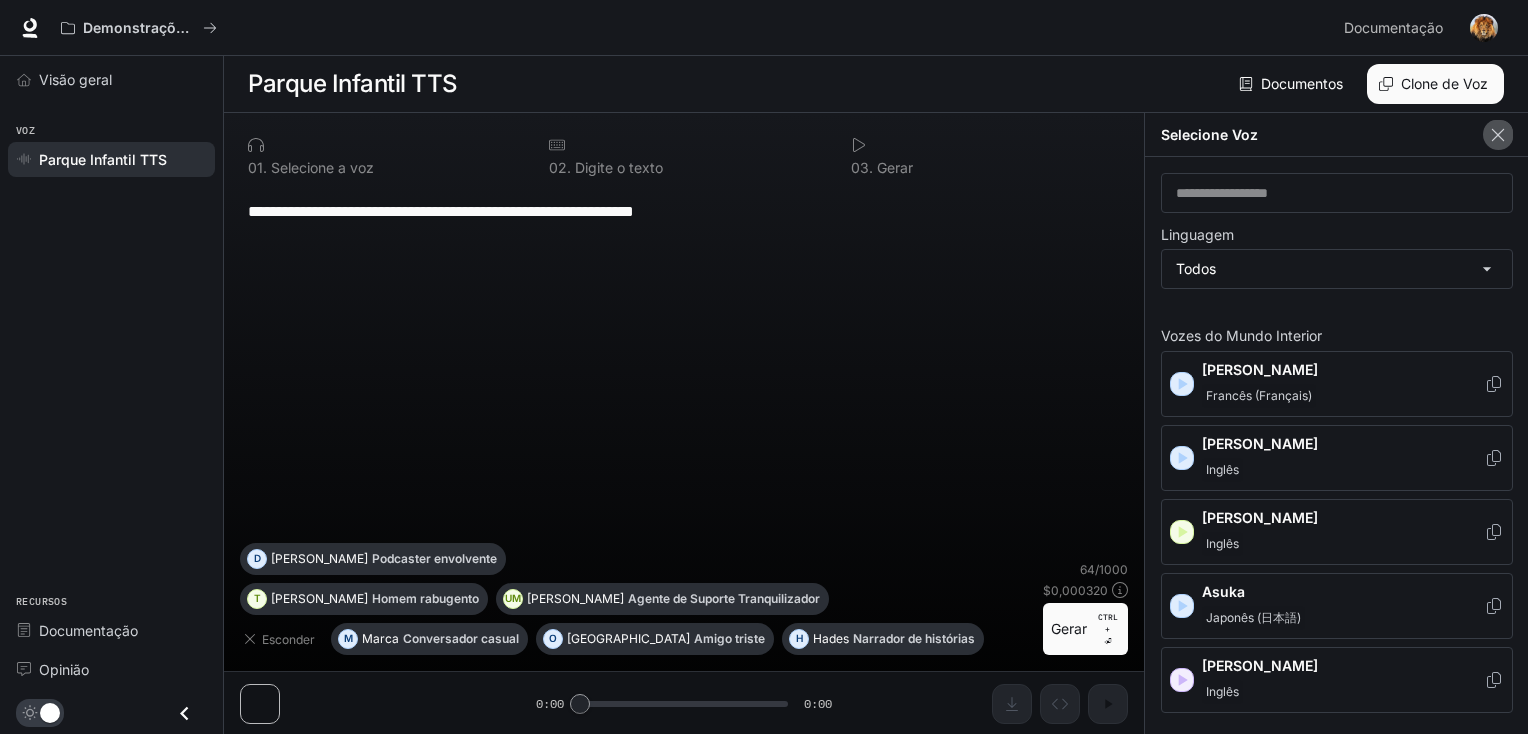 click 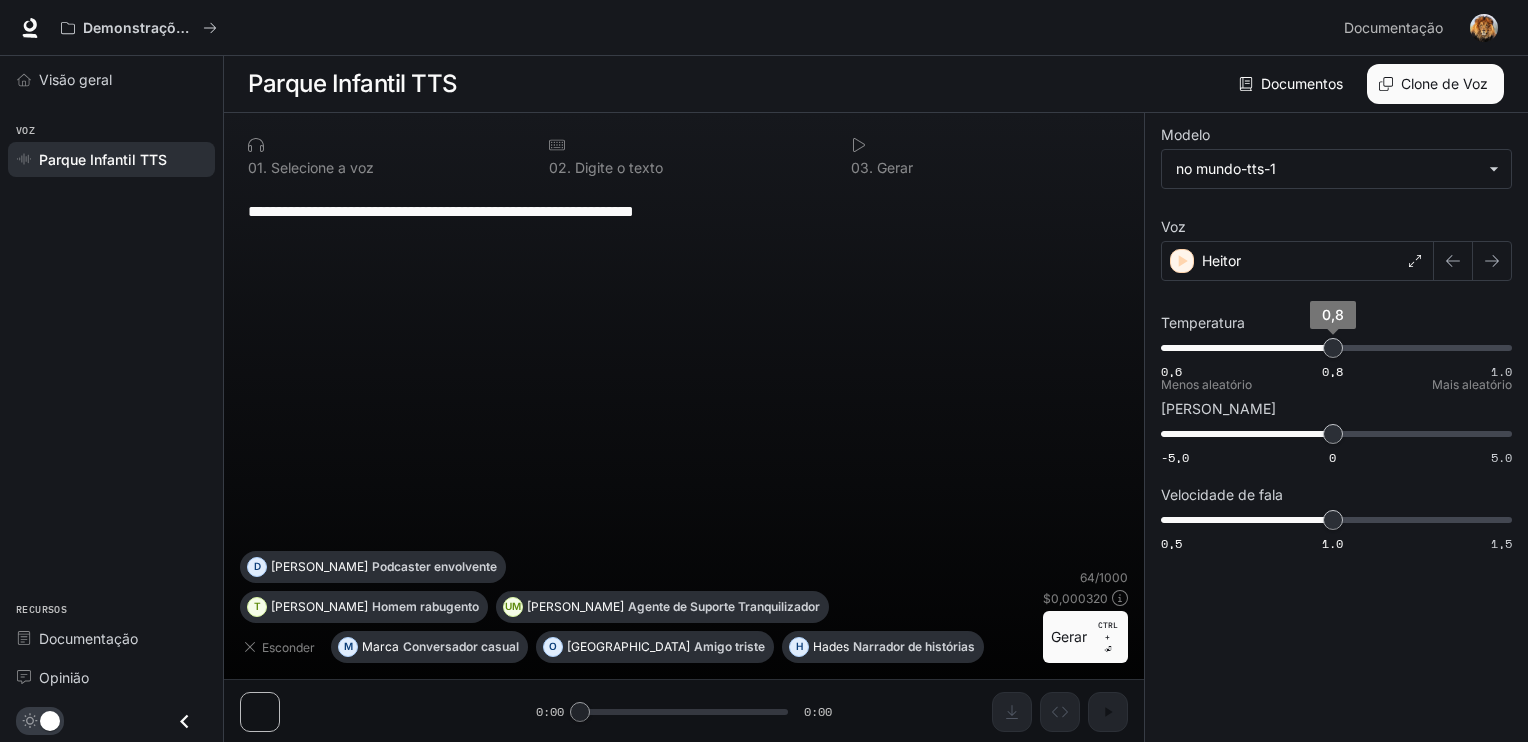 click on "0,8" at bounding box center [1333, 348] 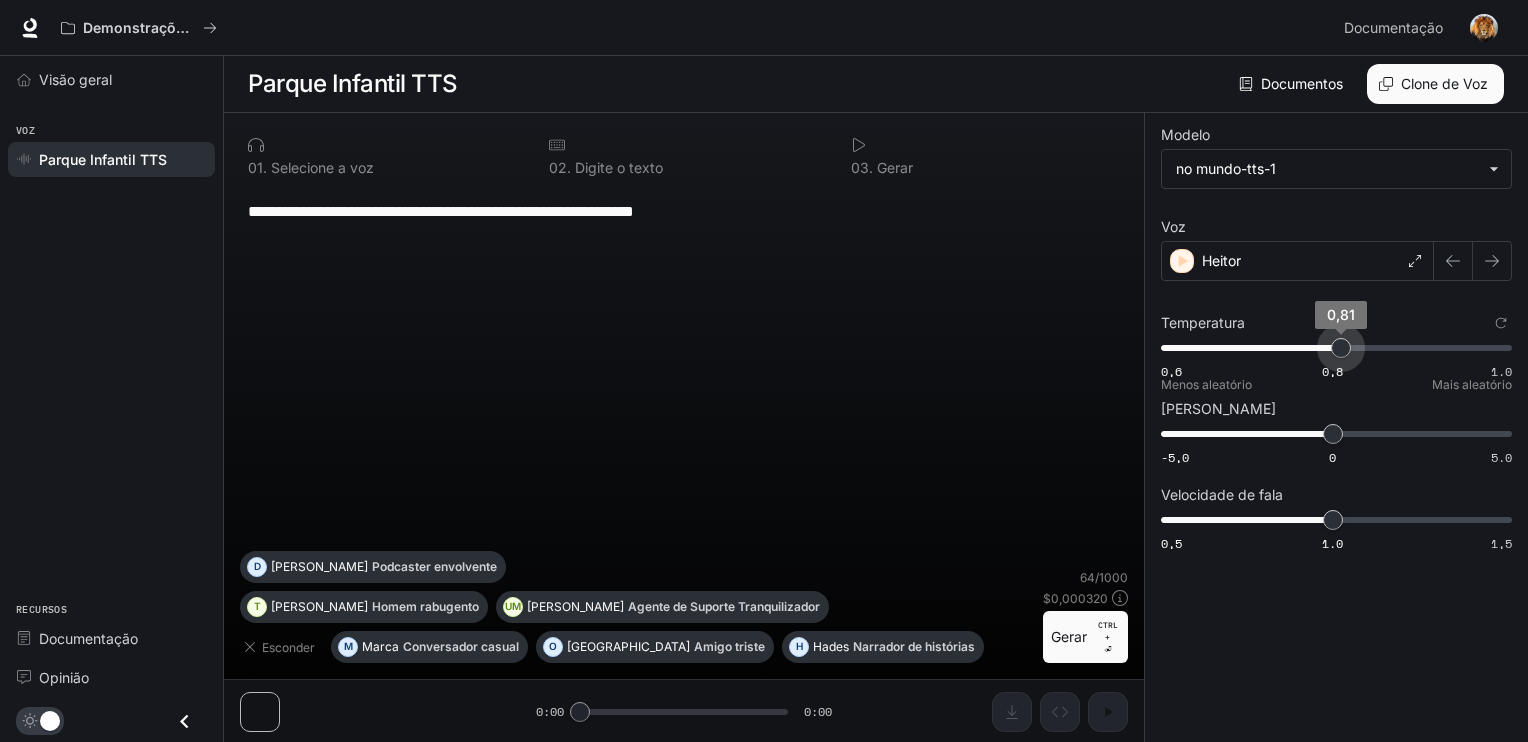 click on "0,81" at bounding box center (1341, 348) 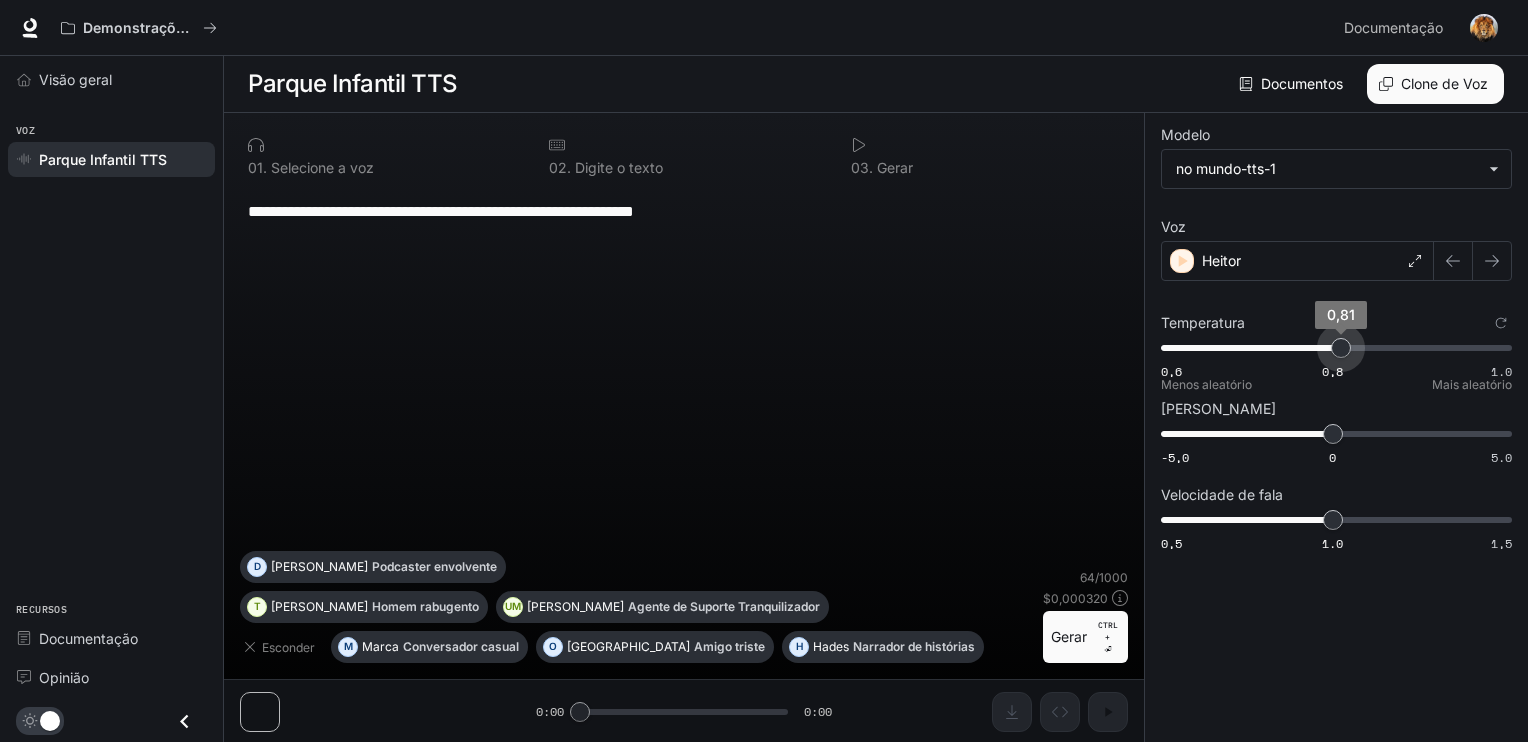 type on "***" 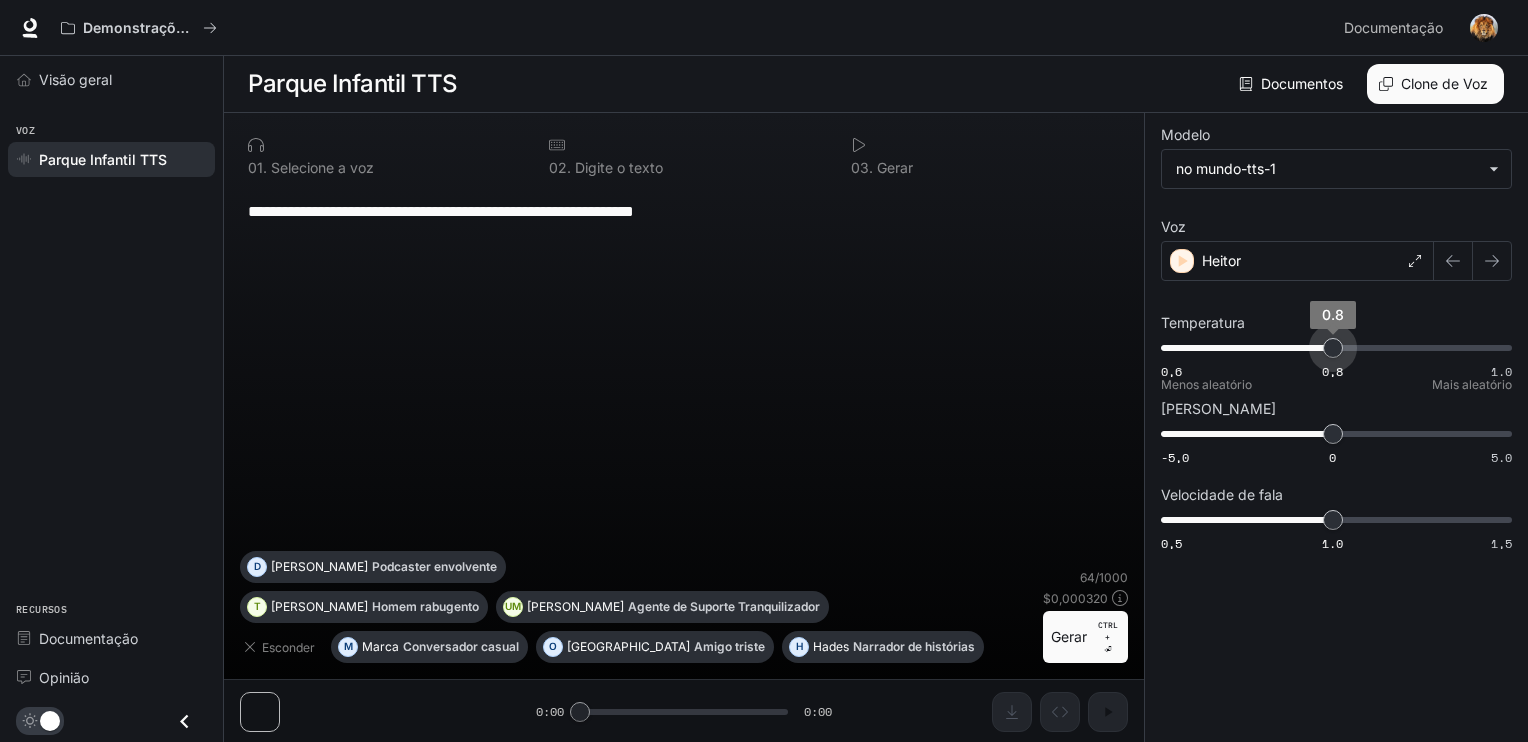 drag, startPoint x: 1343, startPoint y: 346, endPoint x: 1329, endPoint y: 346, distance: 14 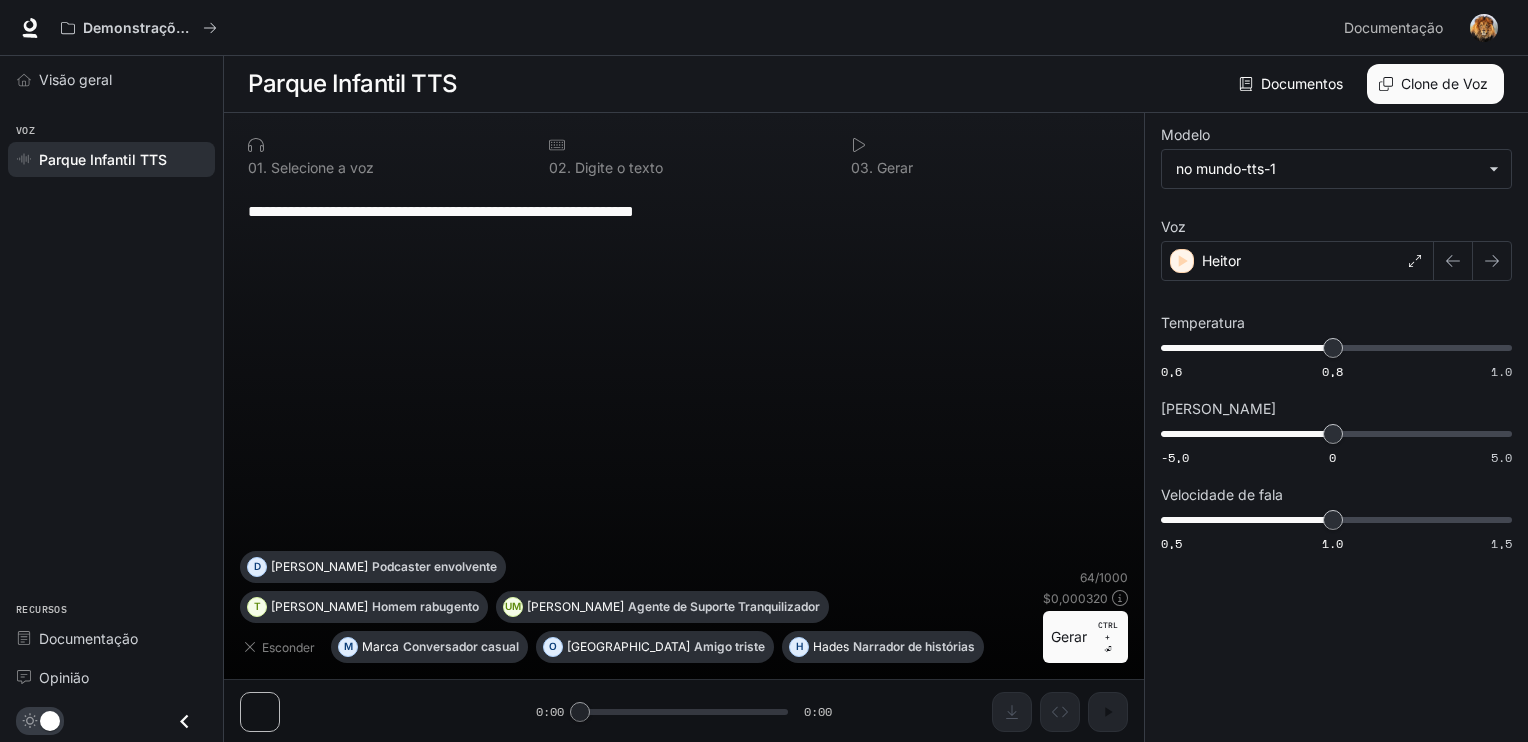 click on "**********" at bounding box center (684, 211) 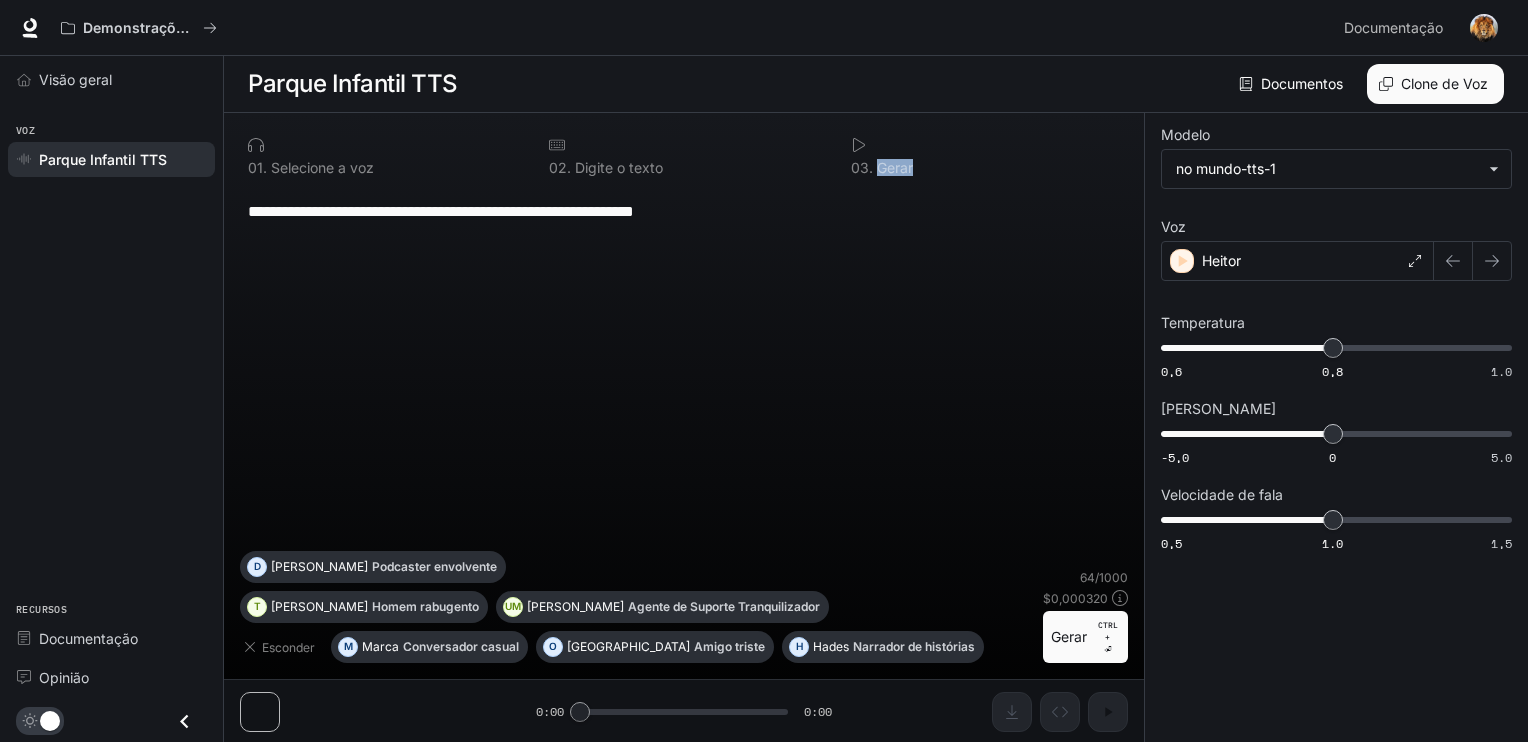click on "**********" at bounding box center [684, 211] 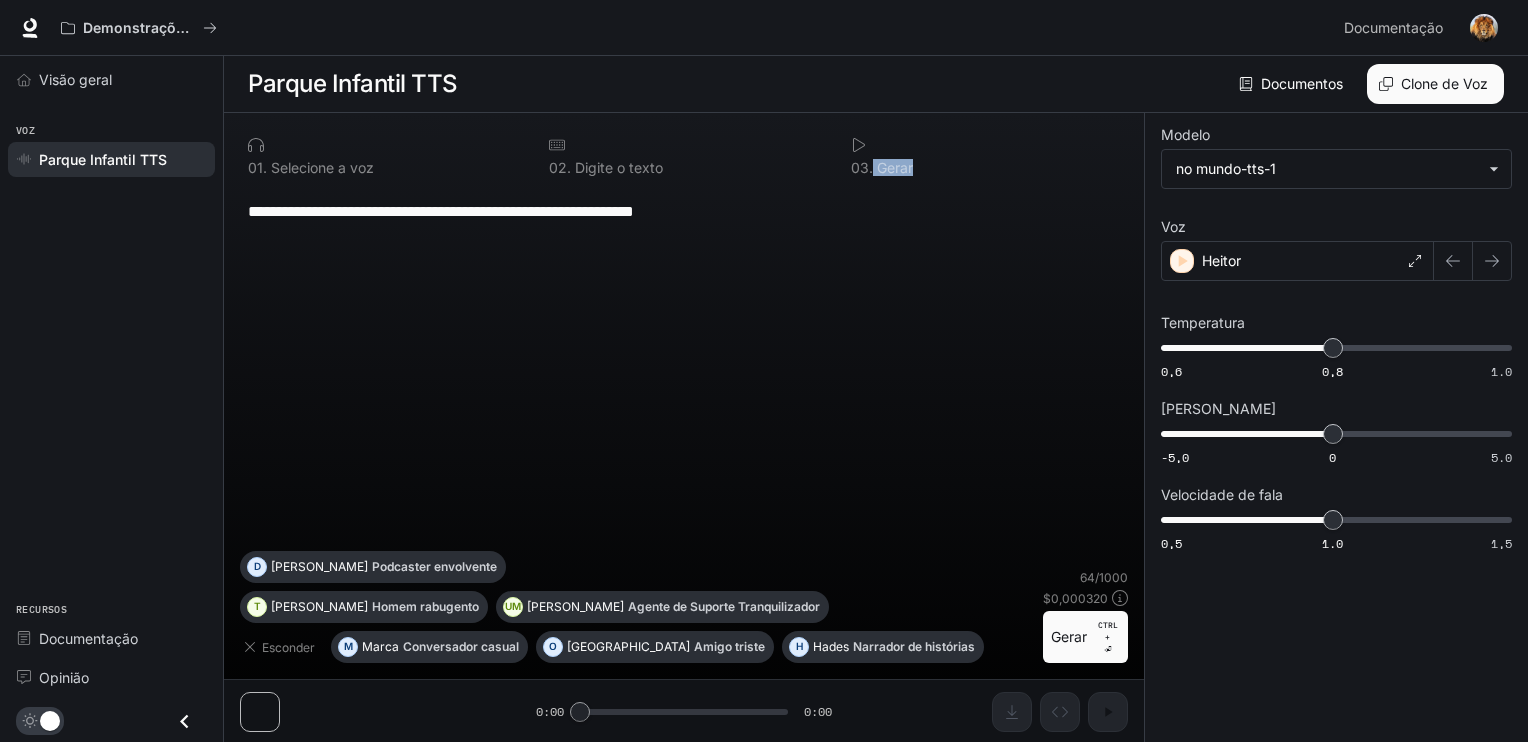 click on "**********" at bounding box center (684, 211) 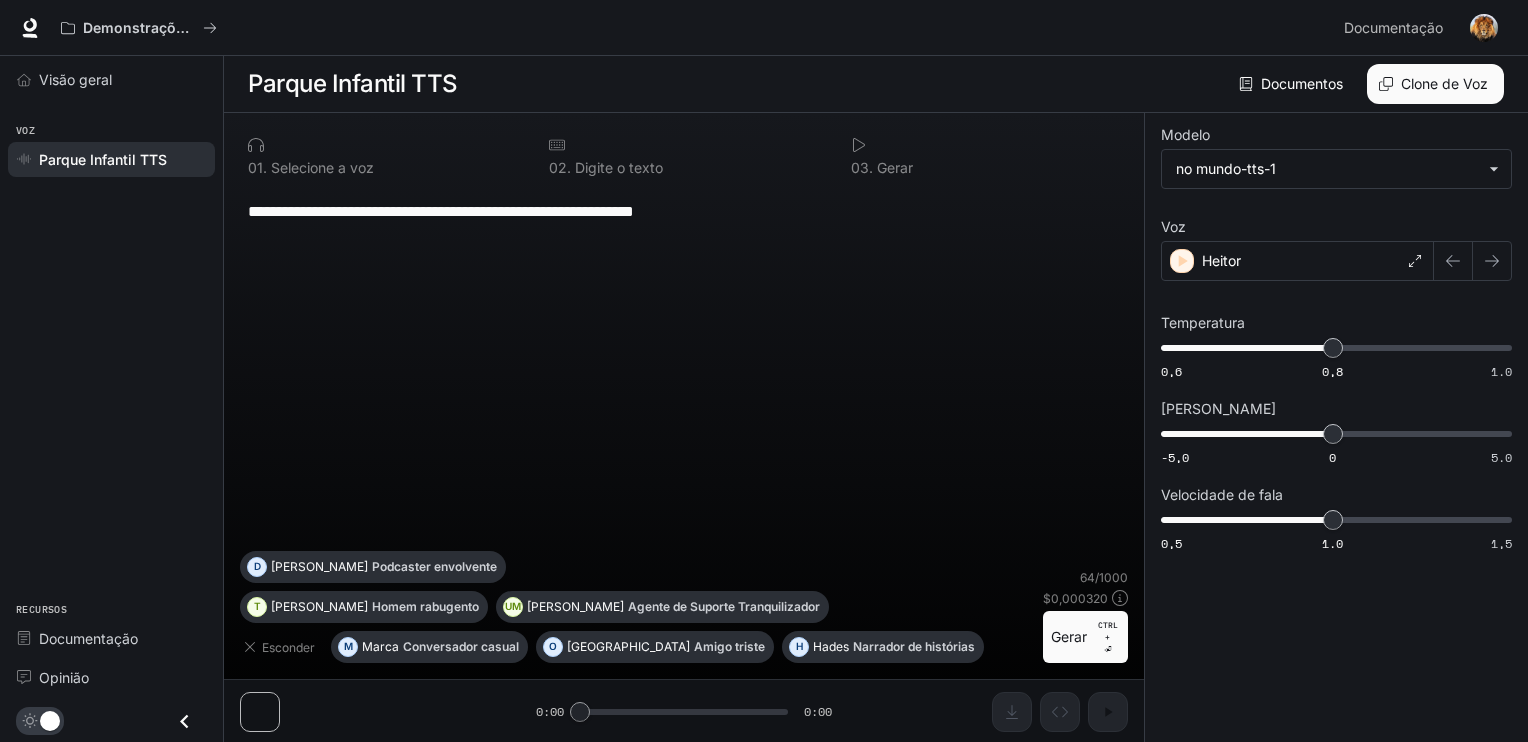 click on "**********" at bounding box center [684, 211] 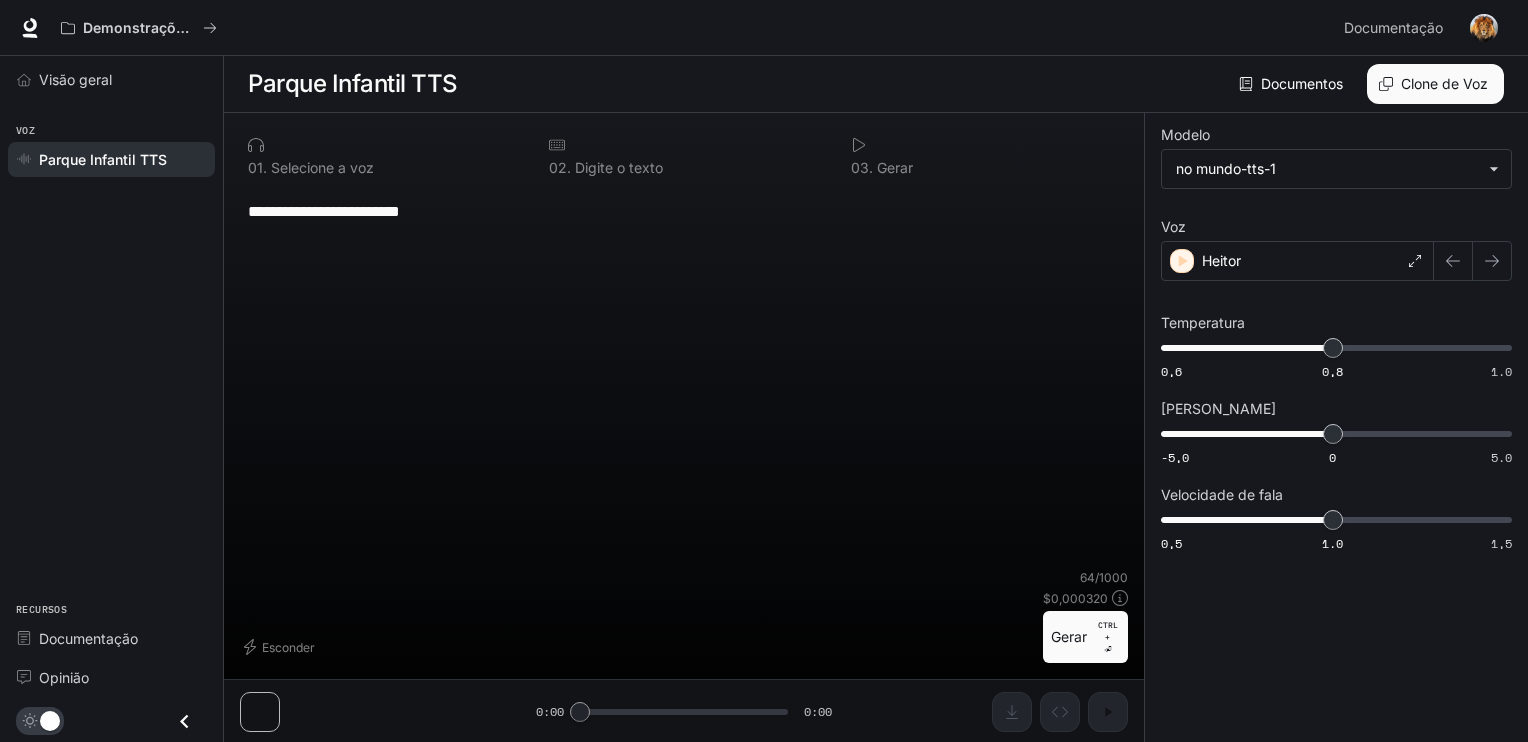 type on "**********" 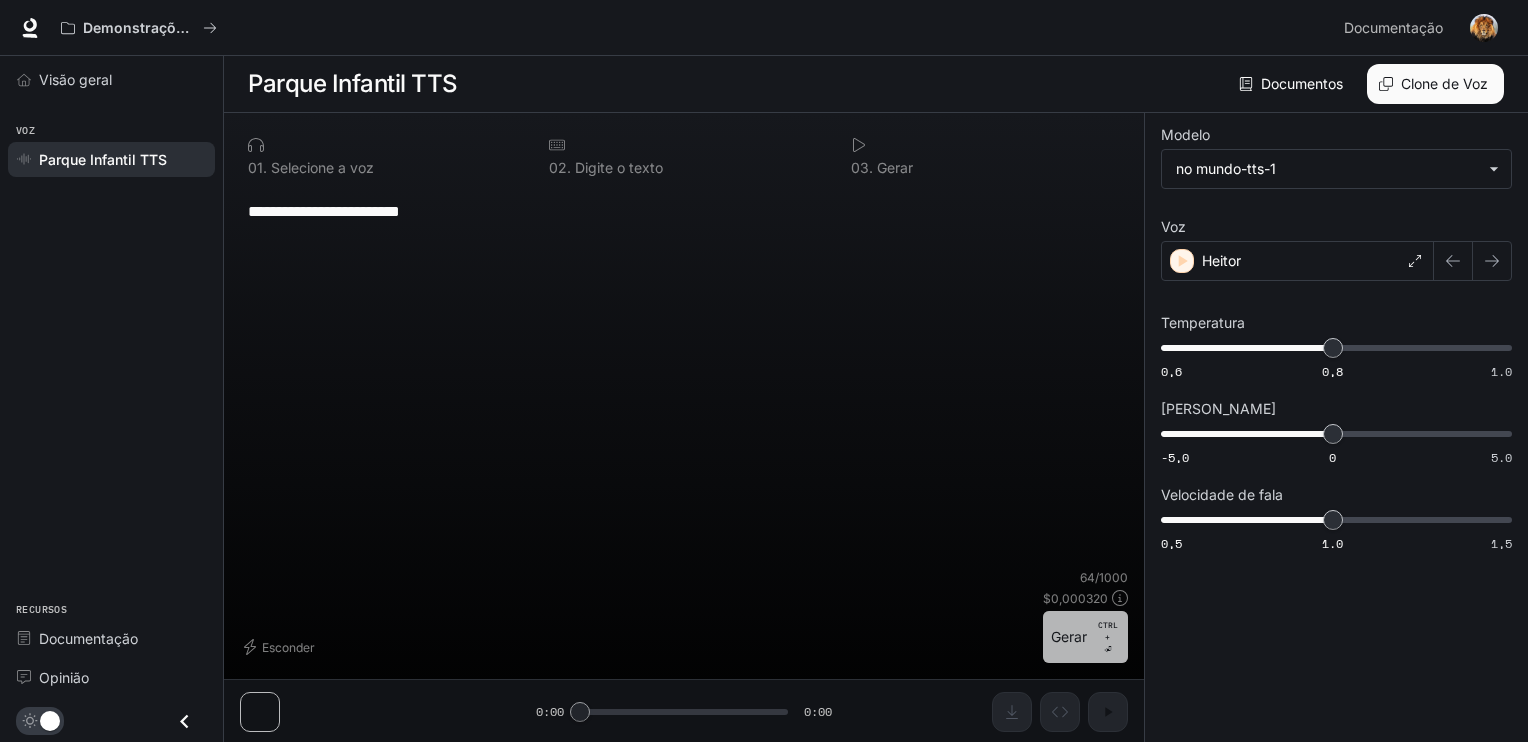 click on "Gerar" at bounding box center (1069, 636) 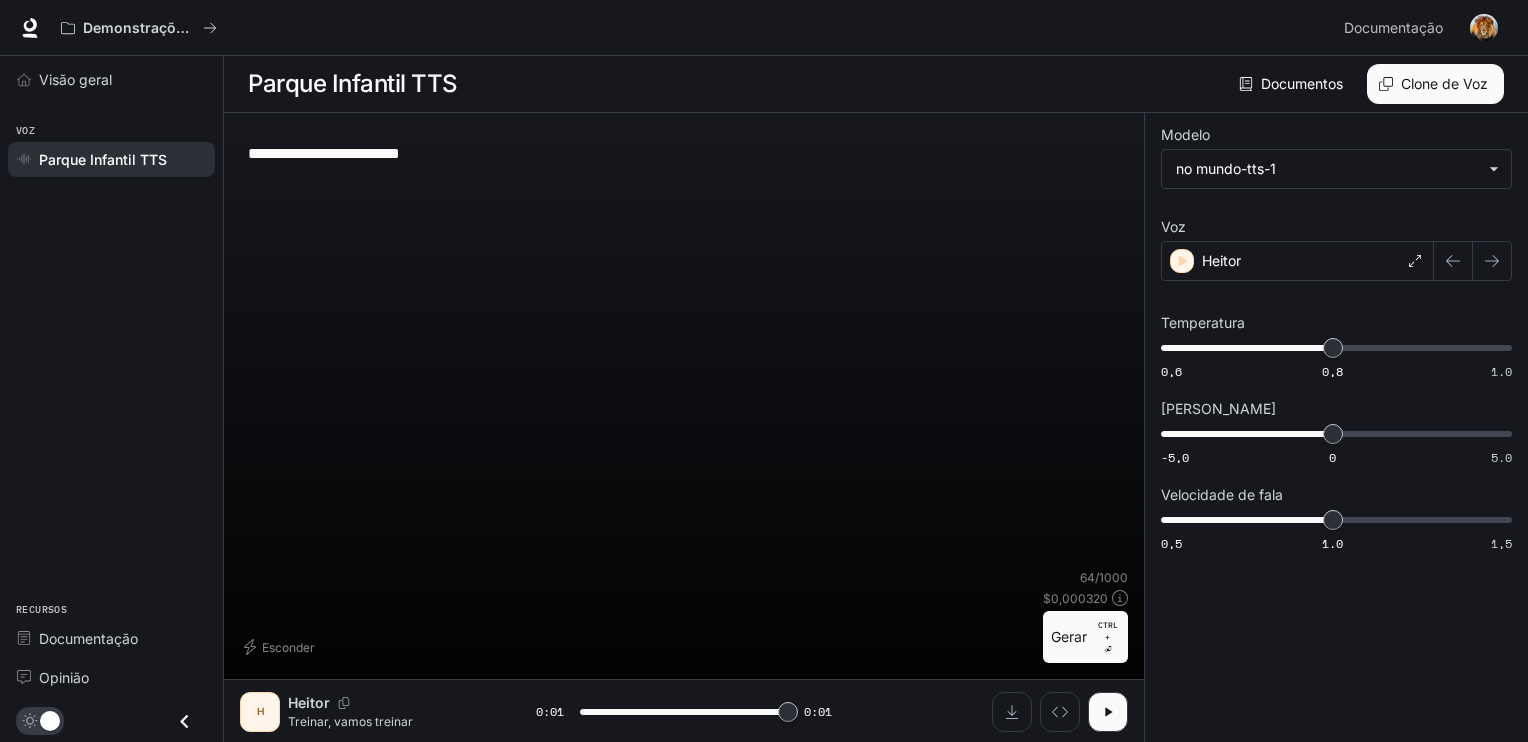 type on "*" 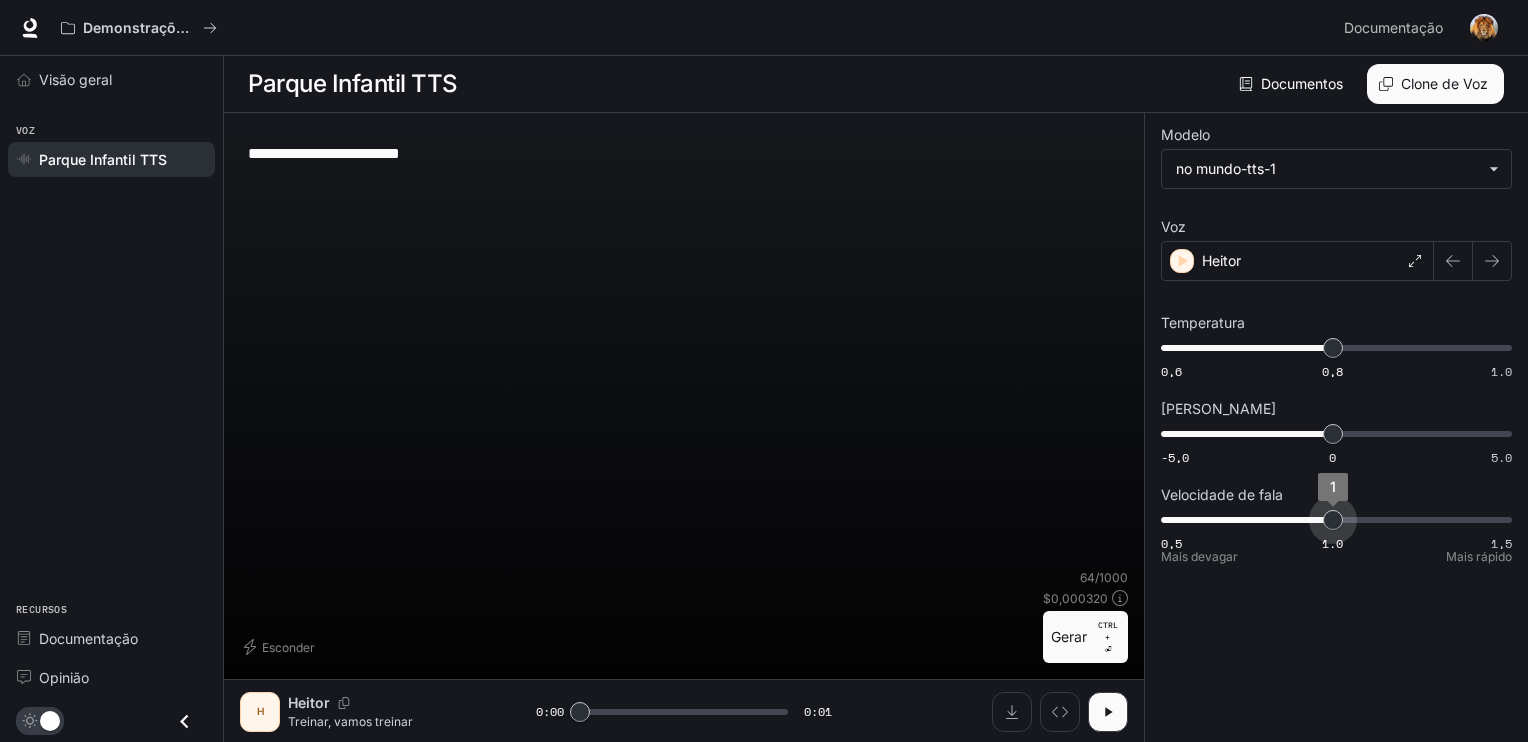 type on "***" 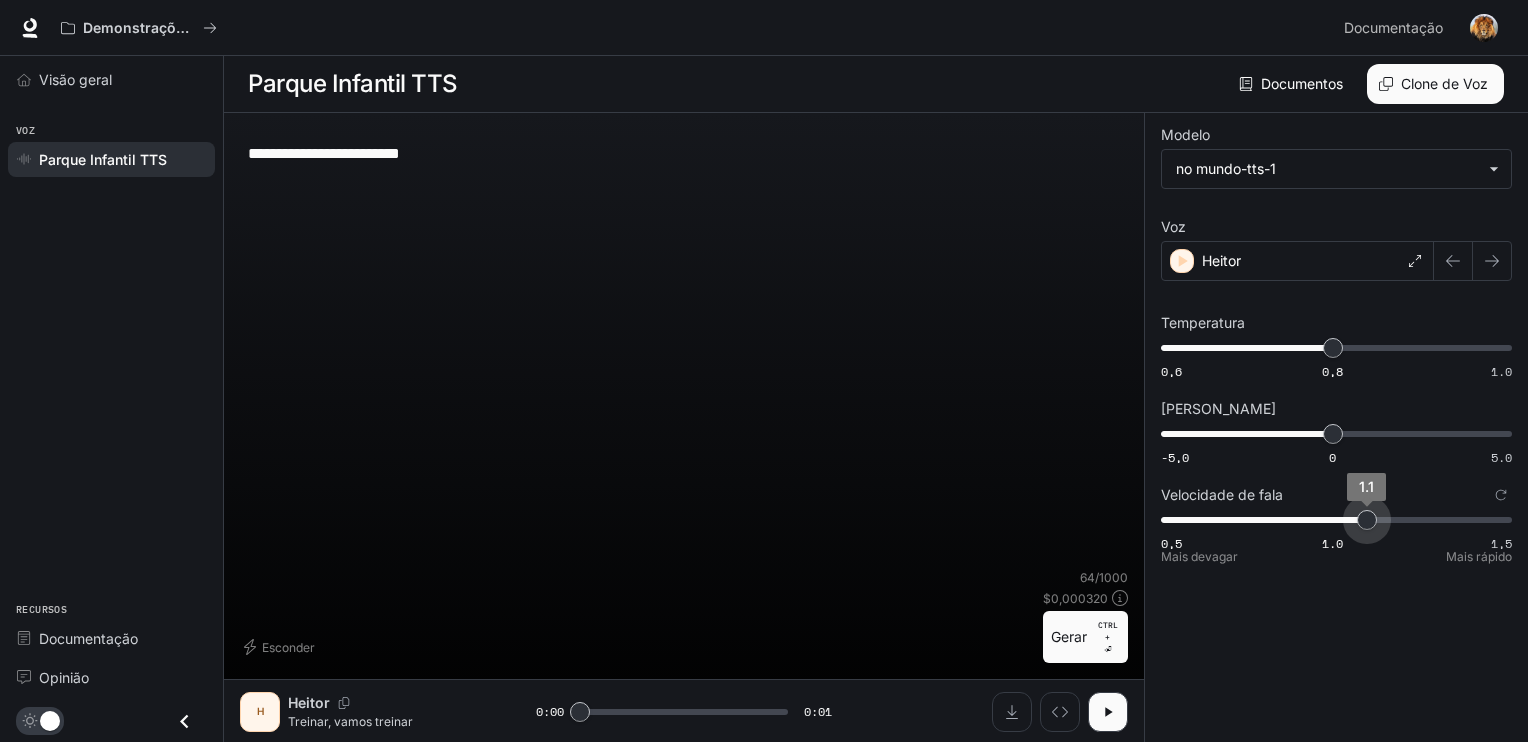 drag, startPoint x: 1331, startPoint y: 528, endPoint x: 1356, endPoint y: 520, distance: 26.24881 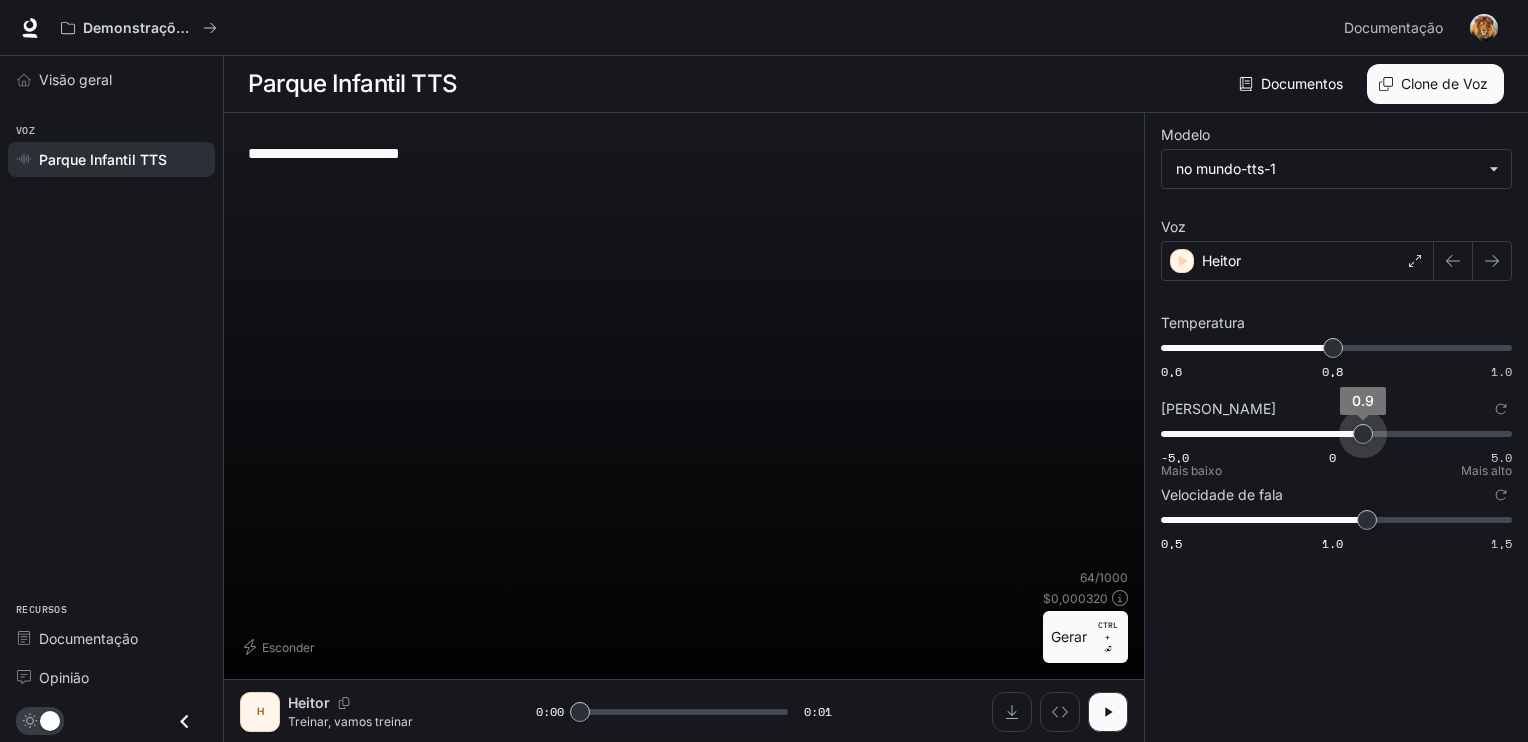 type on "***" 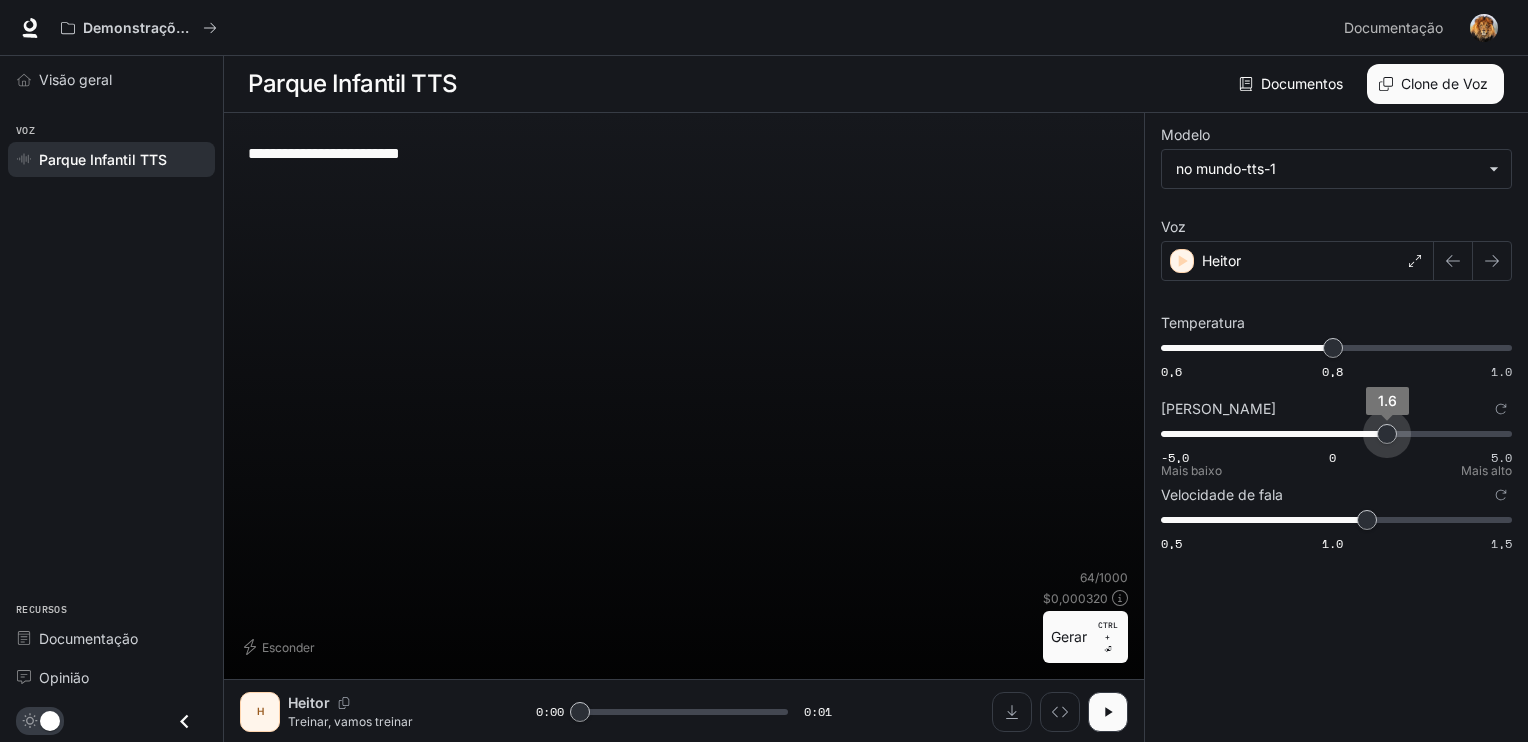 drag, startPoint x: 1363, startPoint y: 428, endPoint x: 1383, endPoint y: 434, distance: 20.880613 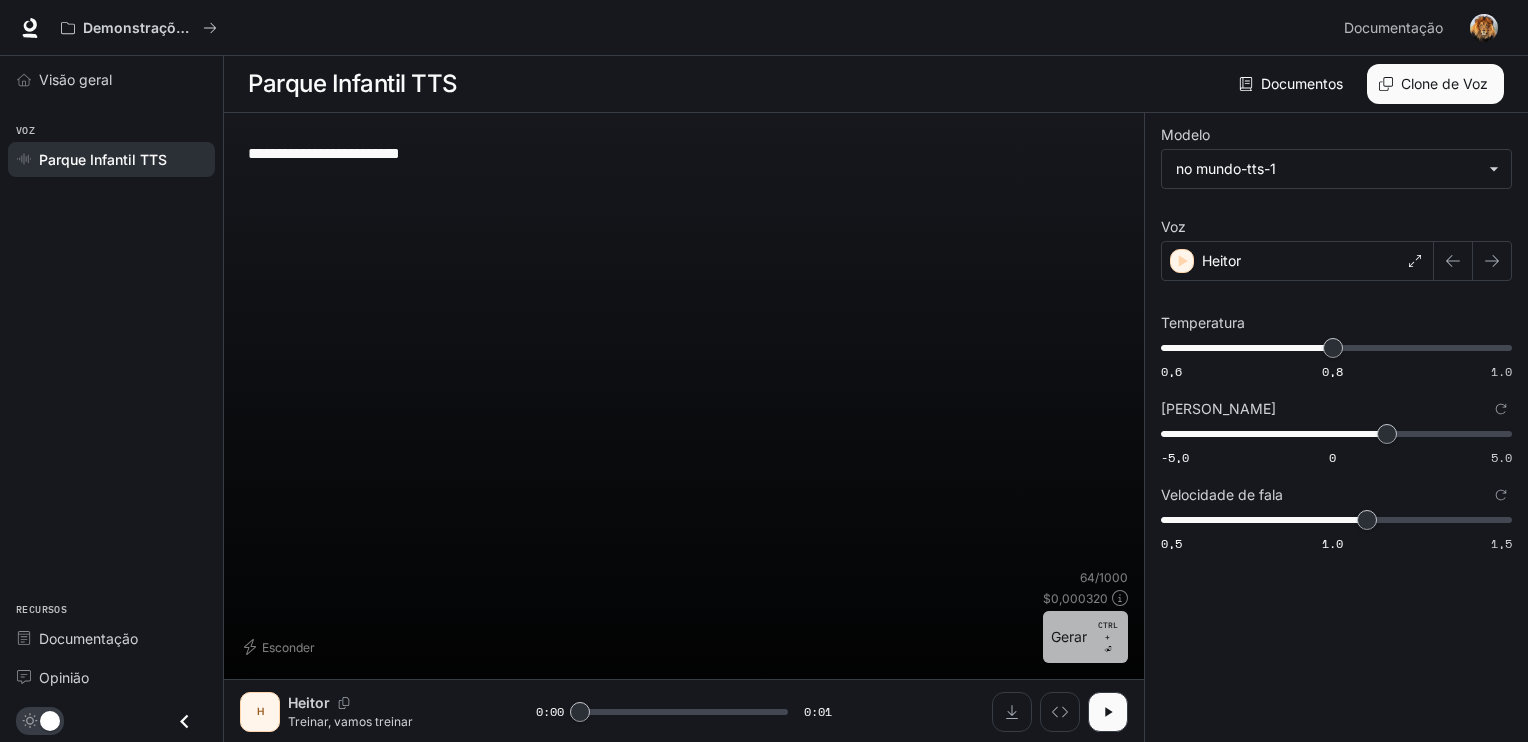 click on "Gerar" at bounding box center (1069, 636) 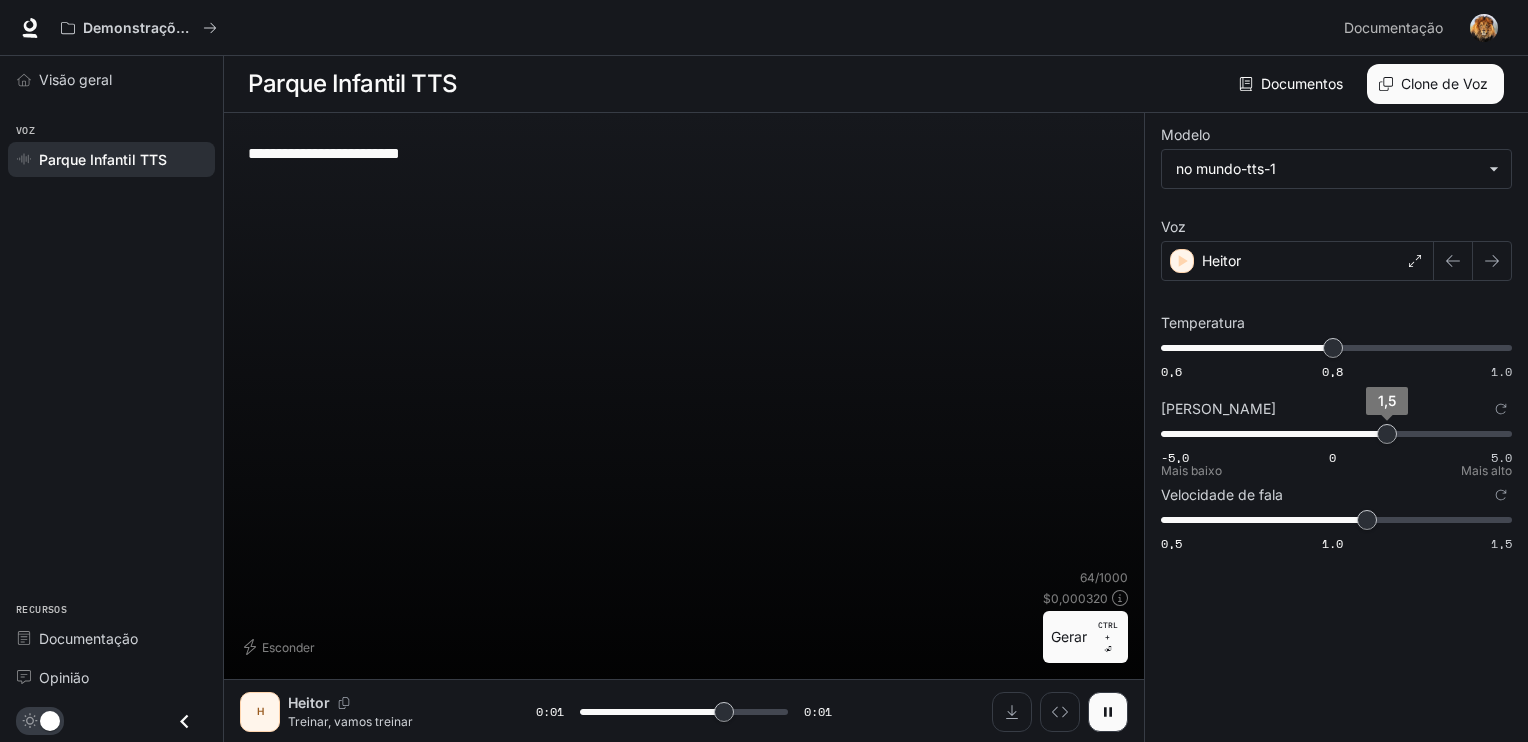 type on "***" 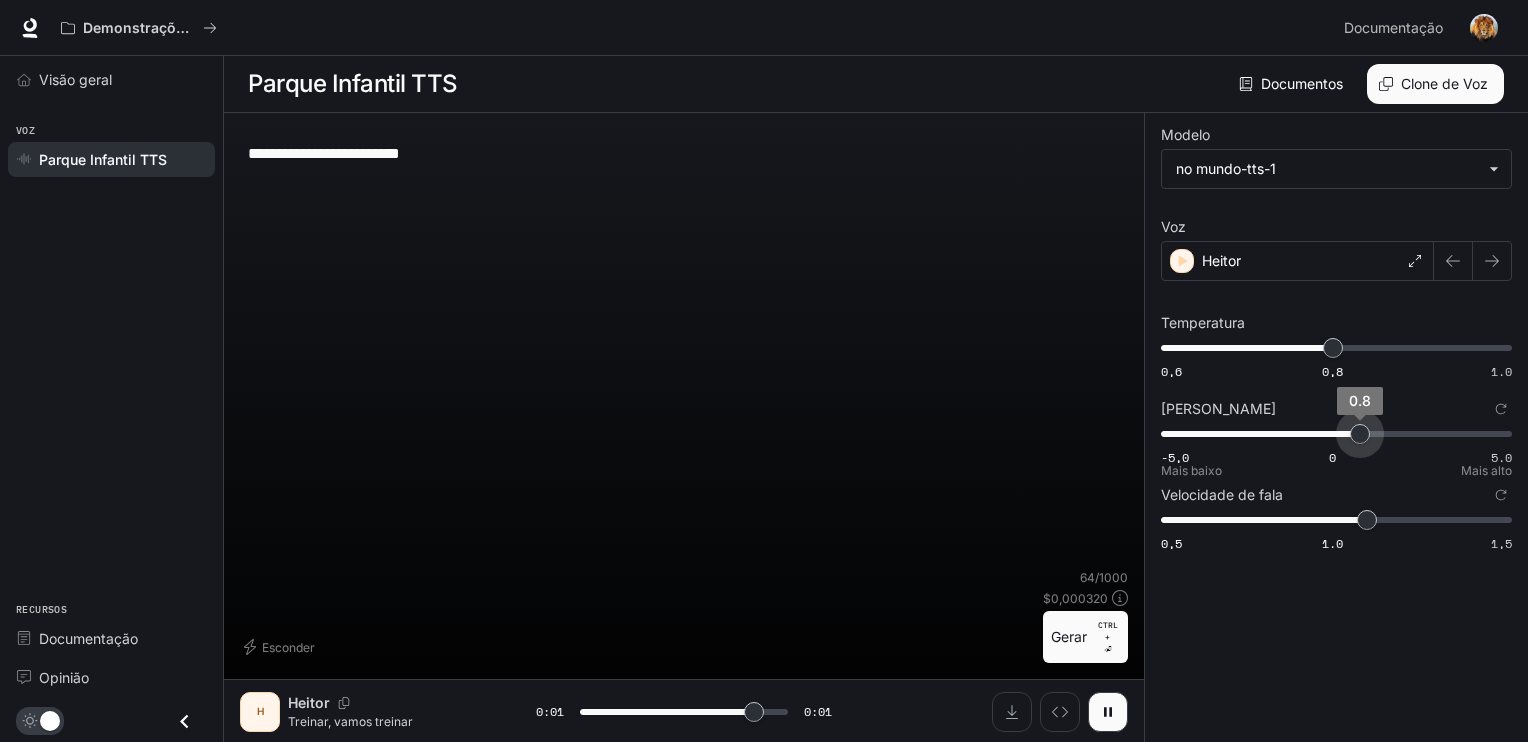 type on "***" 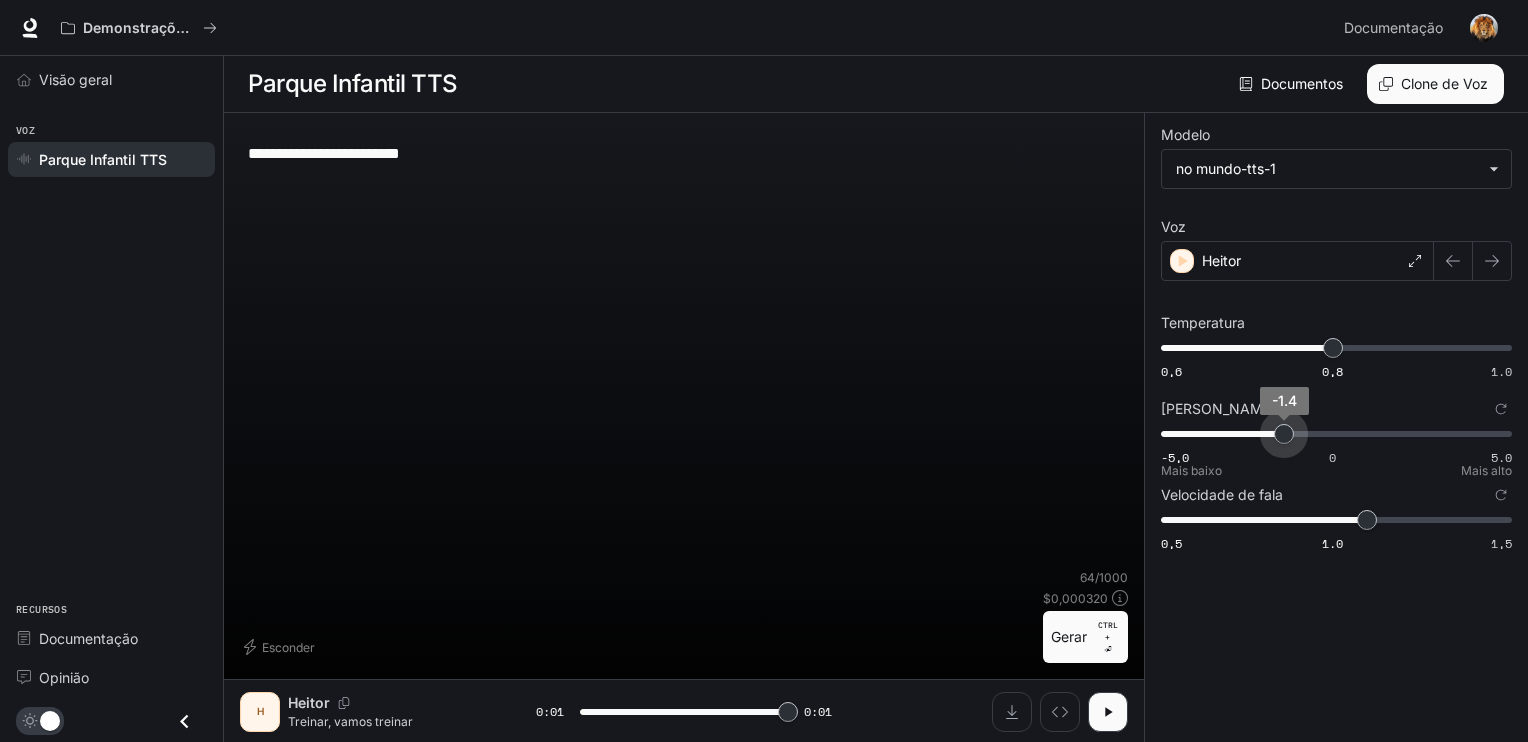 type on "***" 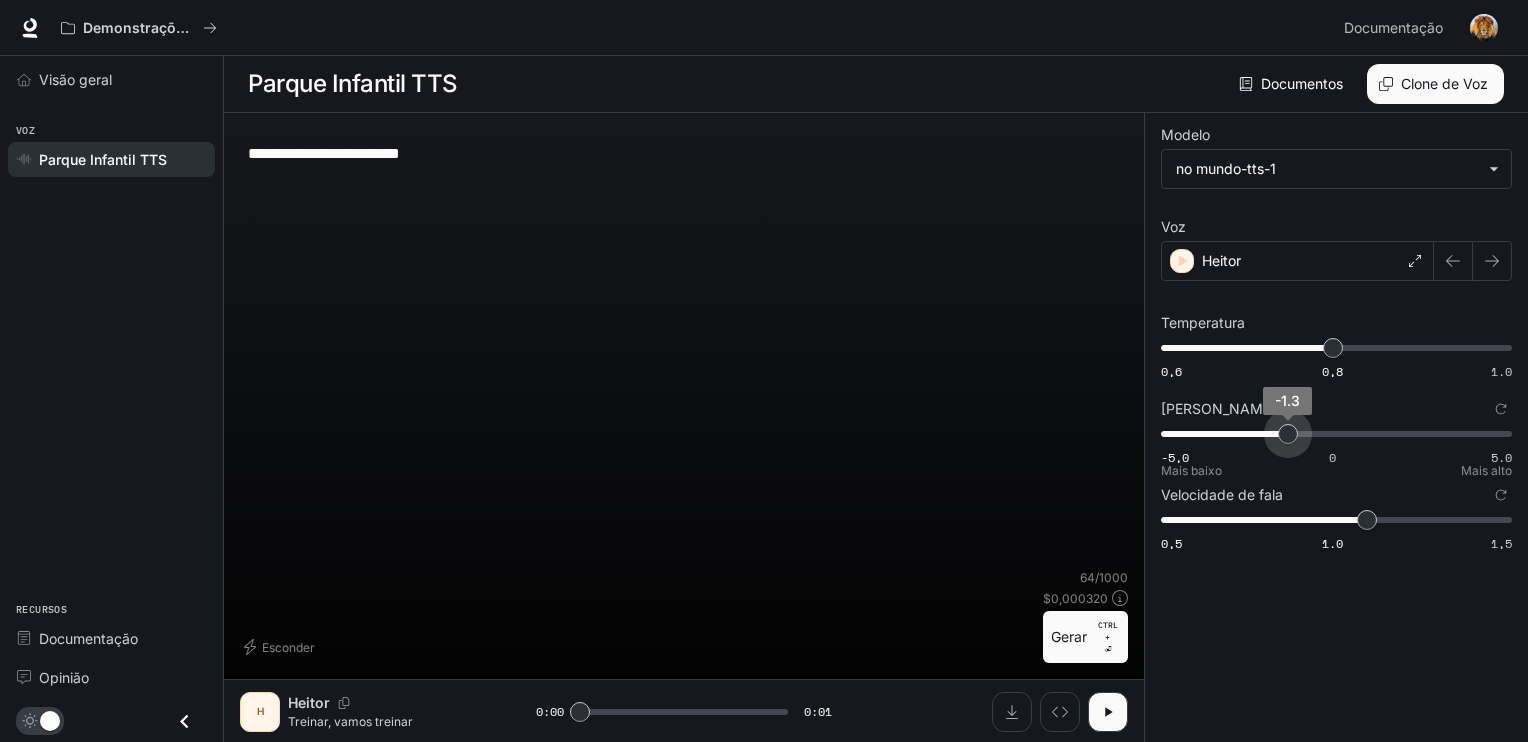 type on "****" 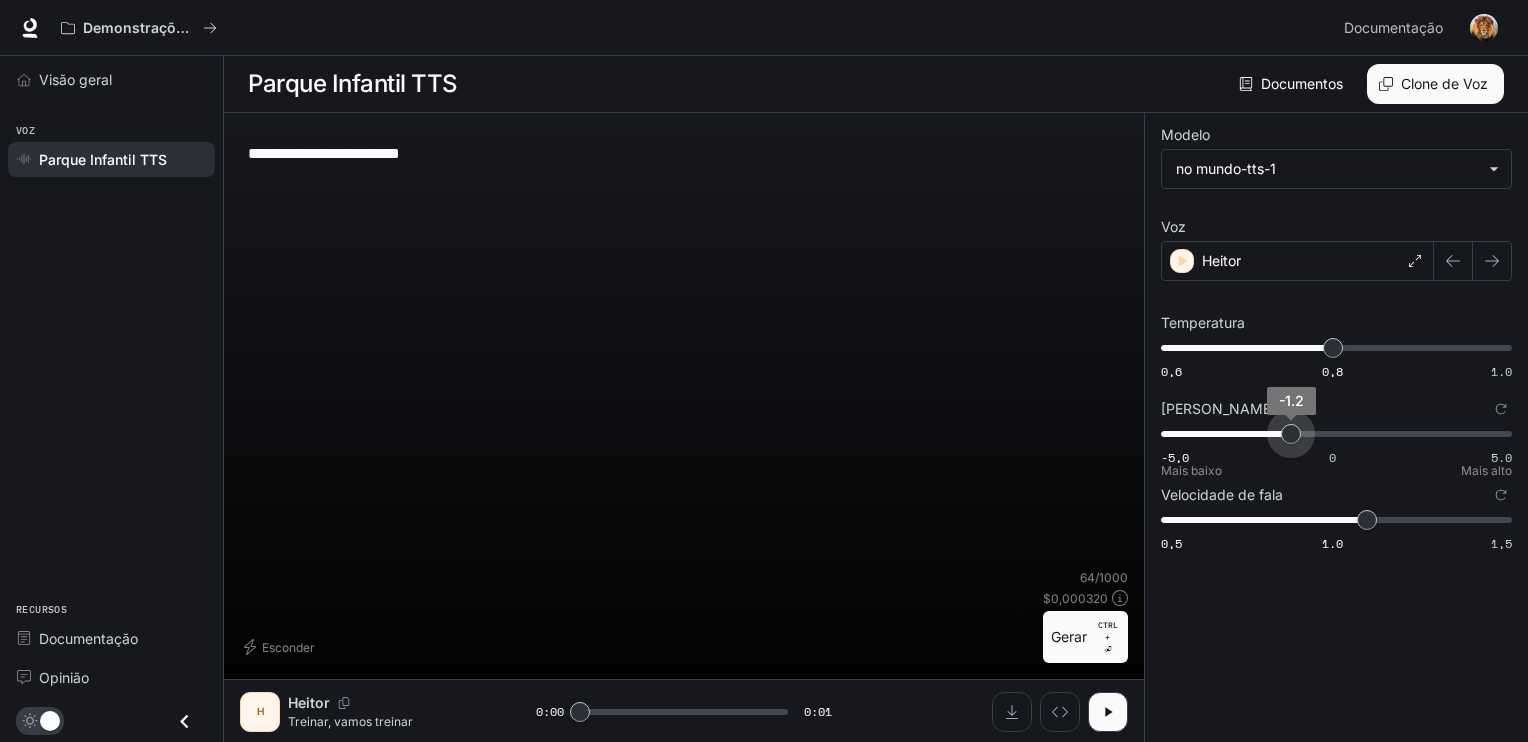 drag, startPoint x: 1380, startPoint y: 426, endPoint x: 1265, endPoint y: 442, distance: 116.10771 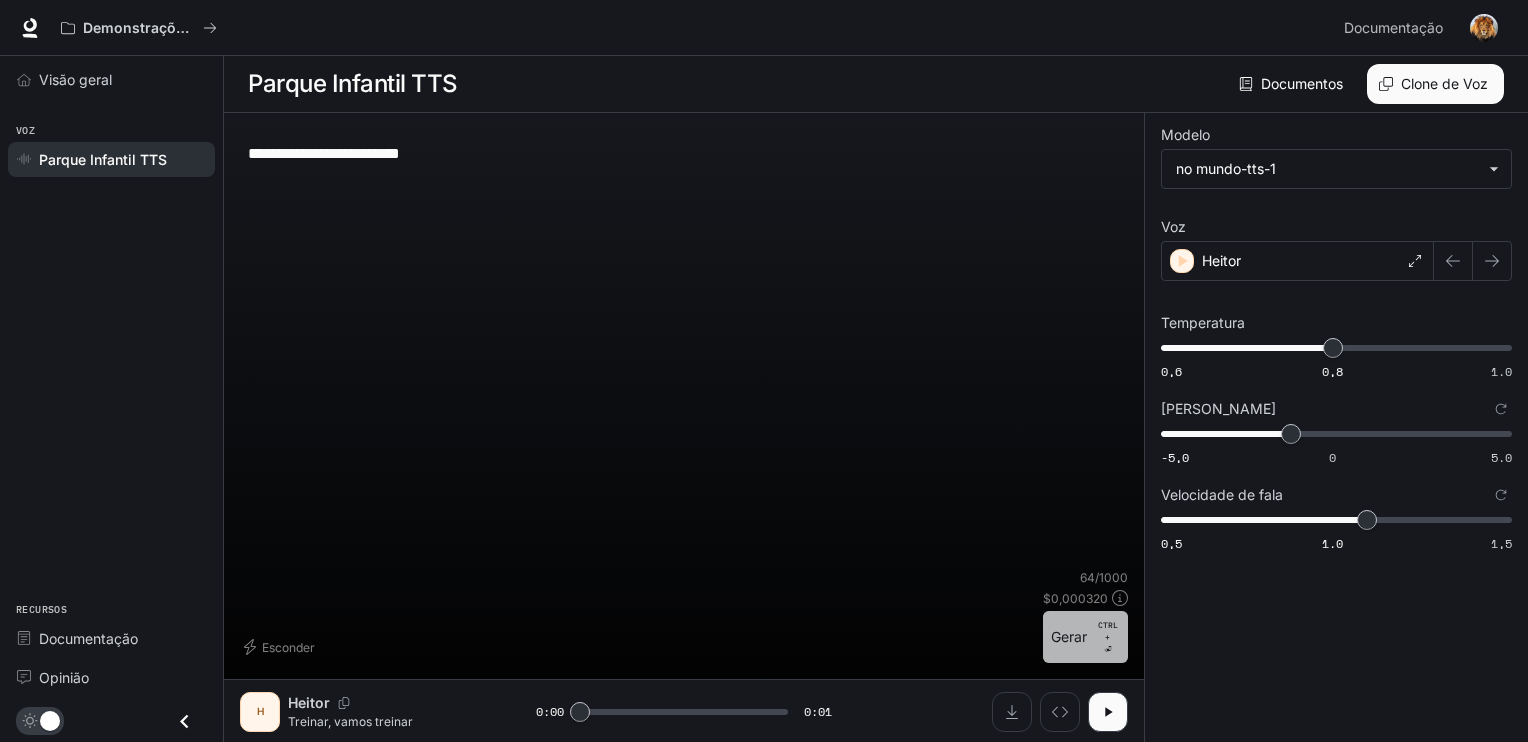 click on "Gerar" at bounding box center (1069, 636) 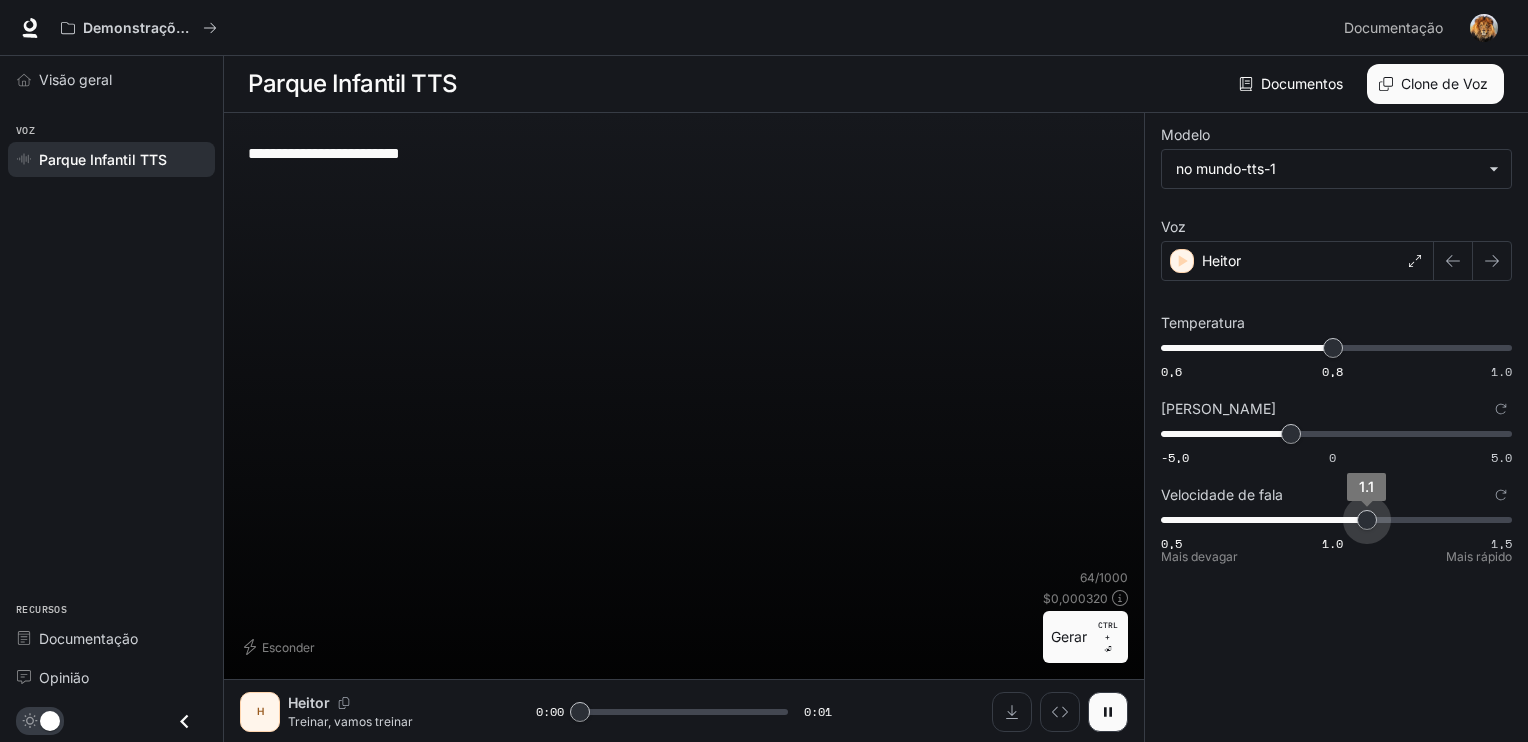 type on "*" 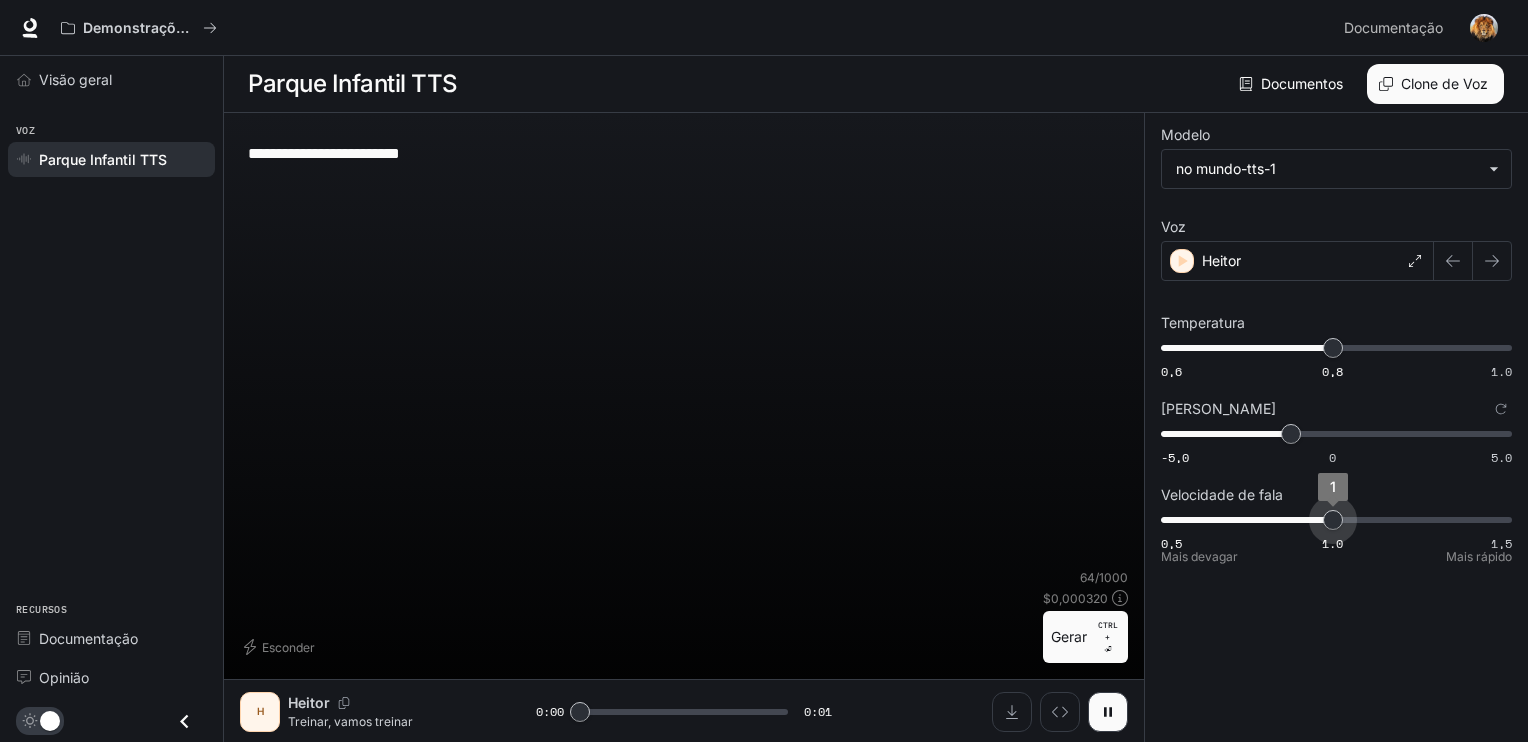 drag, startPoint x: 1351, startPoint y: 518, endPoint x: 1321, endPoint y: 522, distance: 30.265491 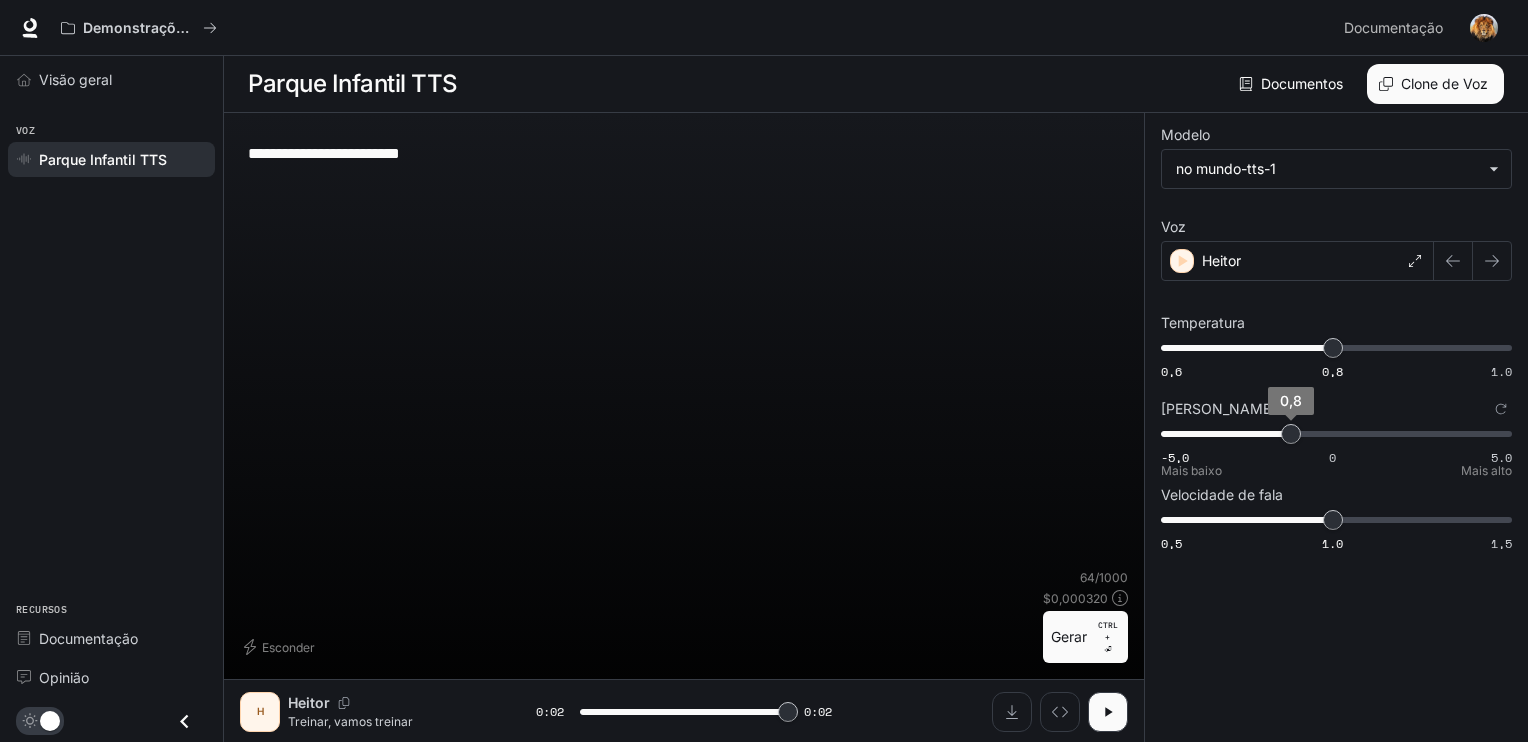 type on "*" 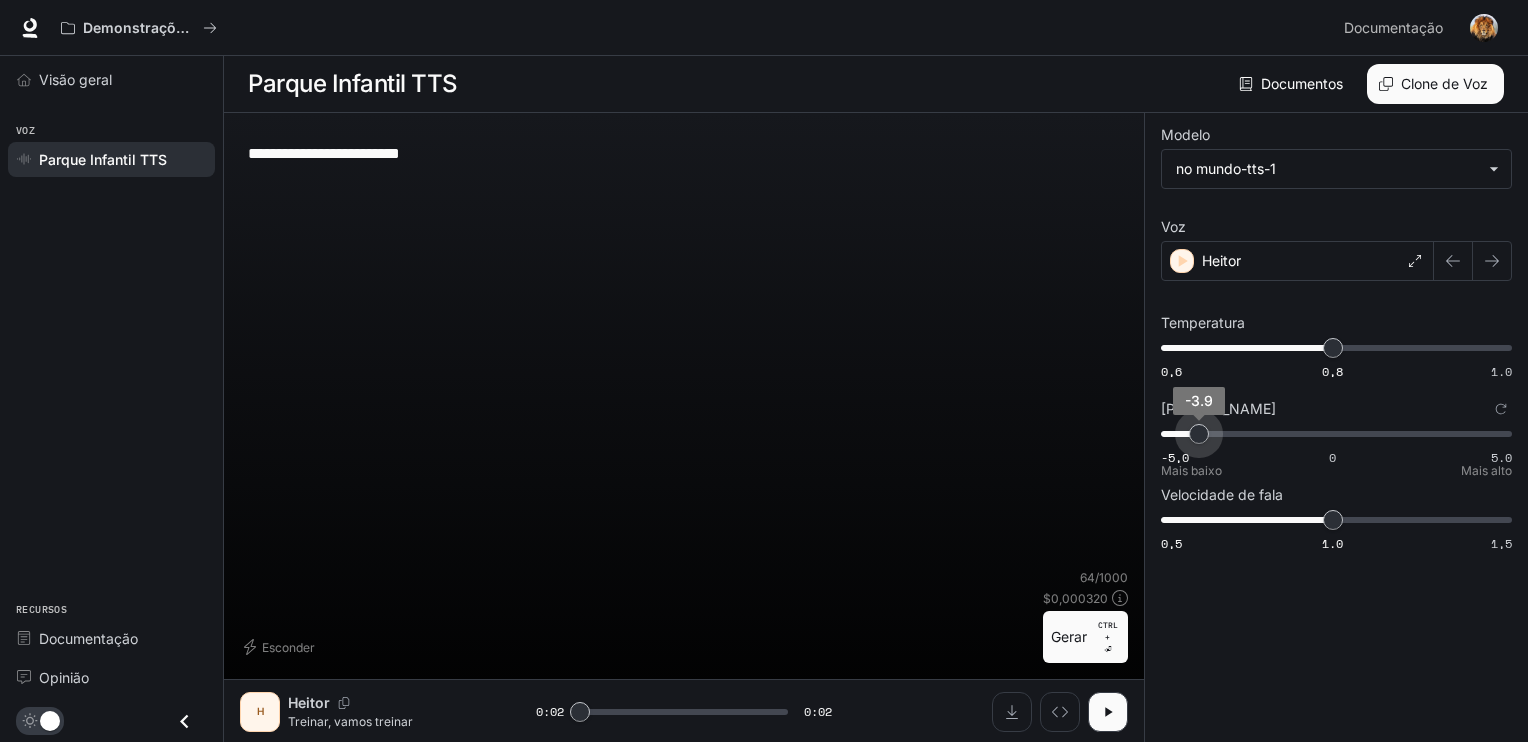 type on "****" 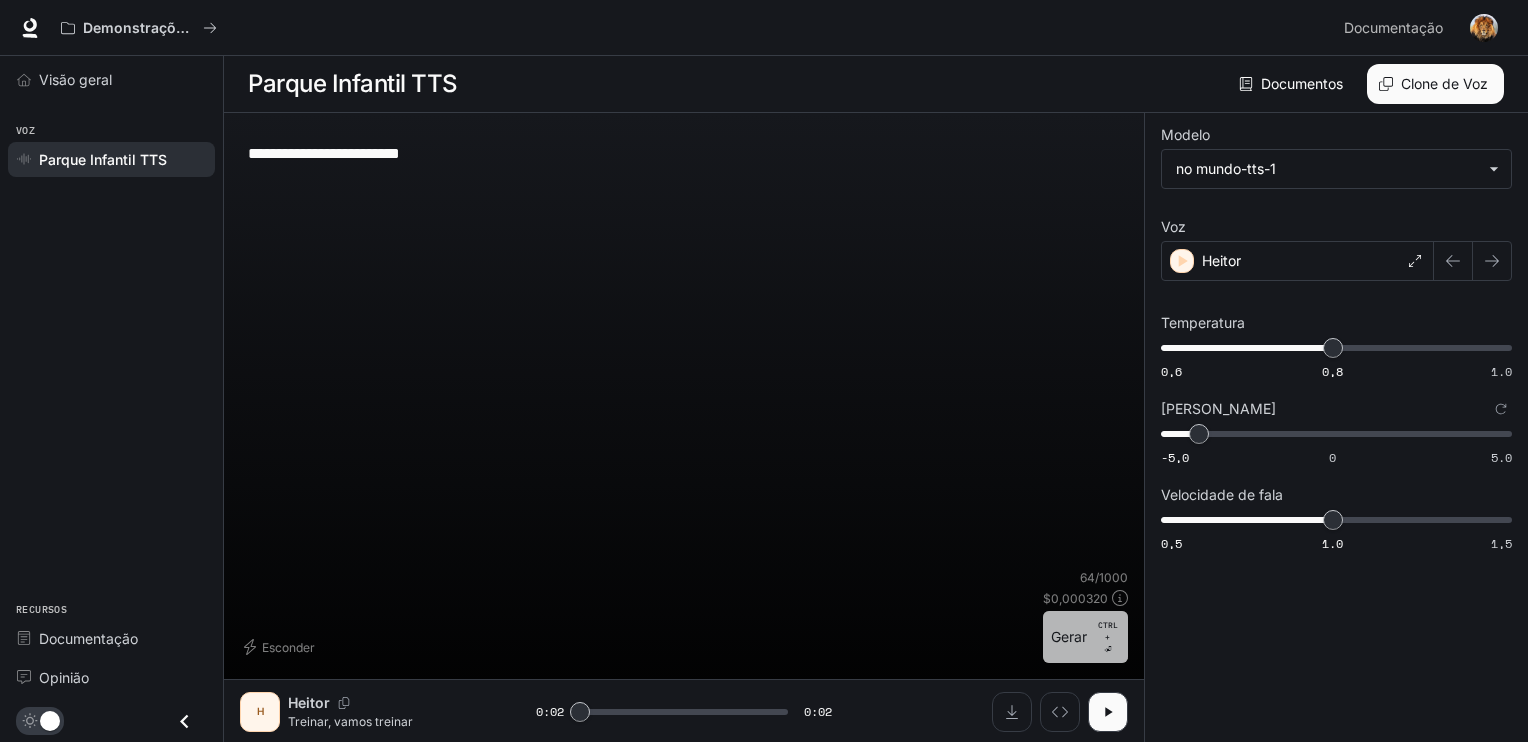 click on "Gerar" at bounding box center (1069, 636) 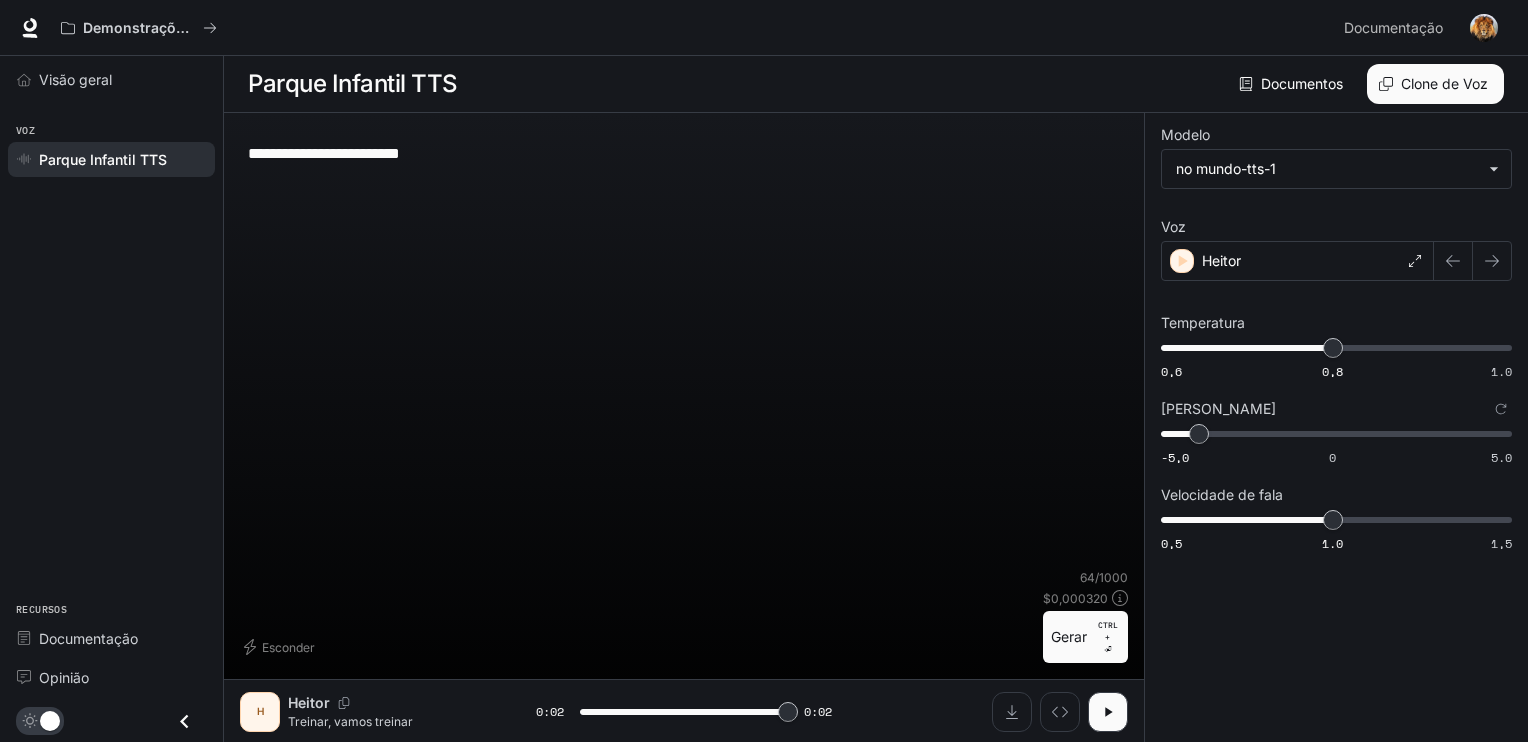 type on "*" 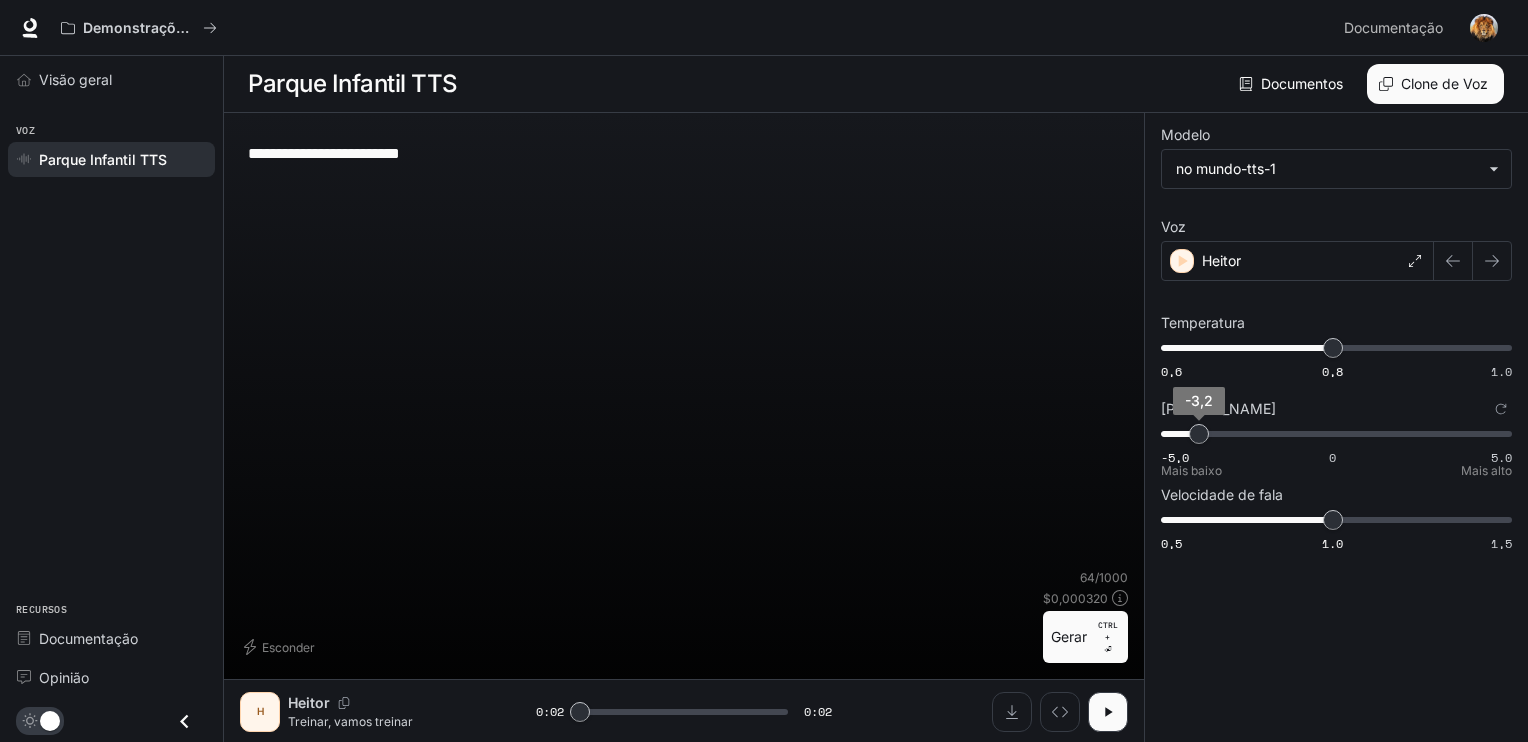 click on "-3,2" at bounding box center [1199, 434] 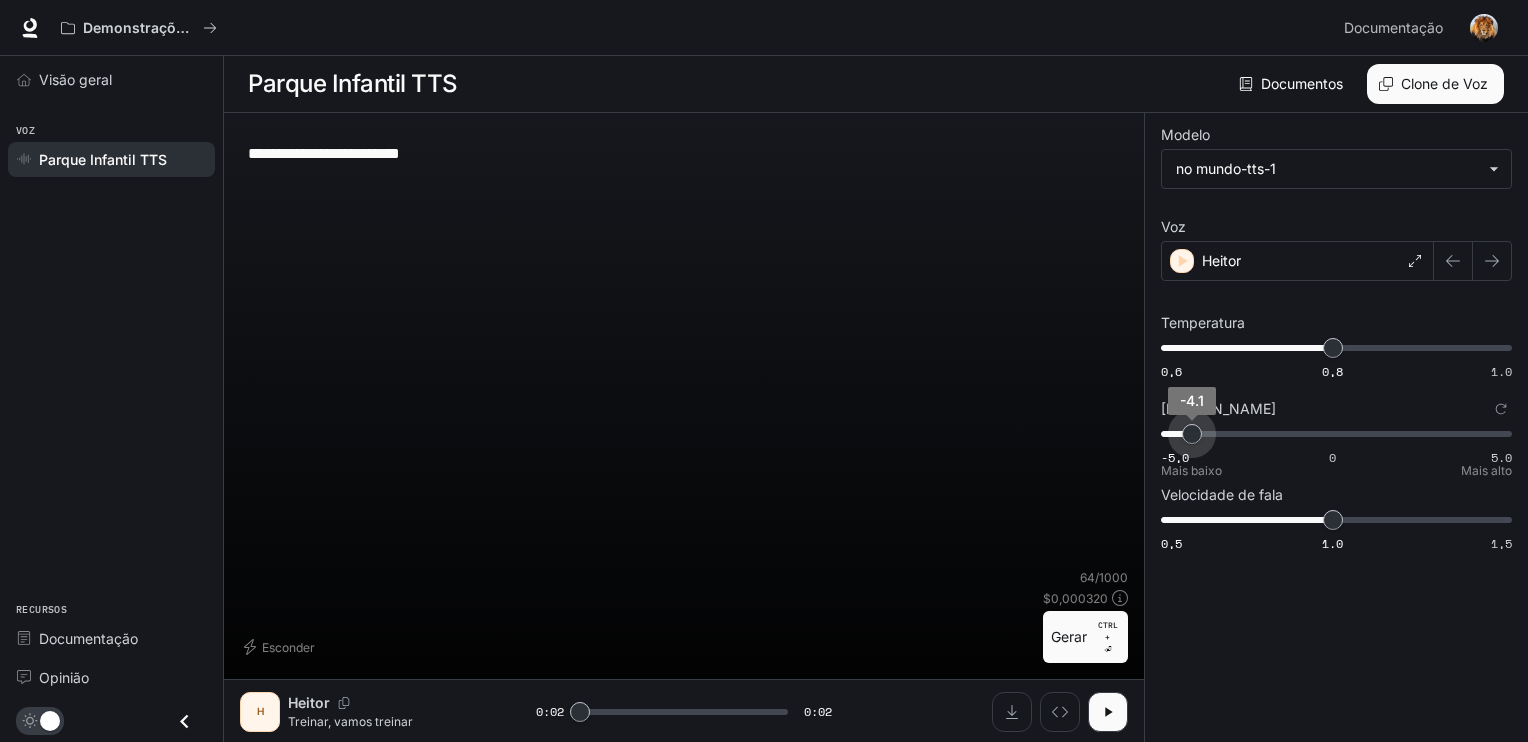 type on "**" 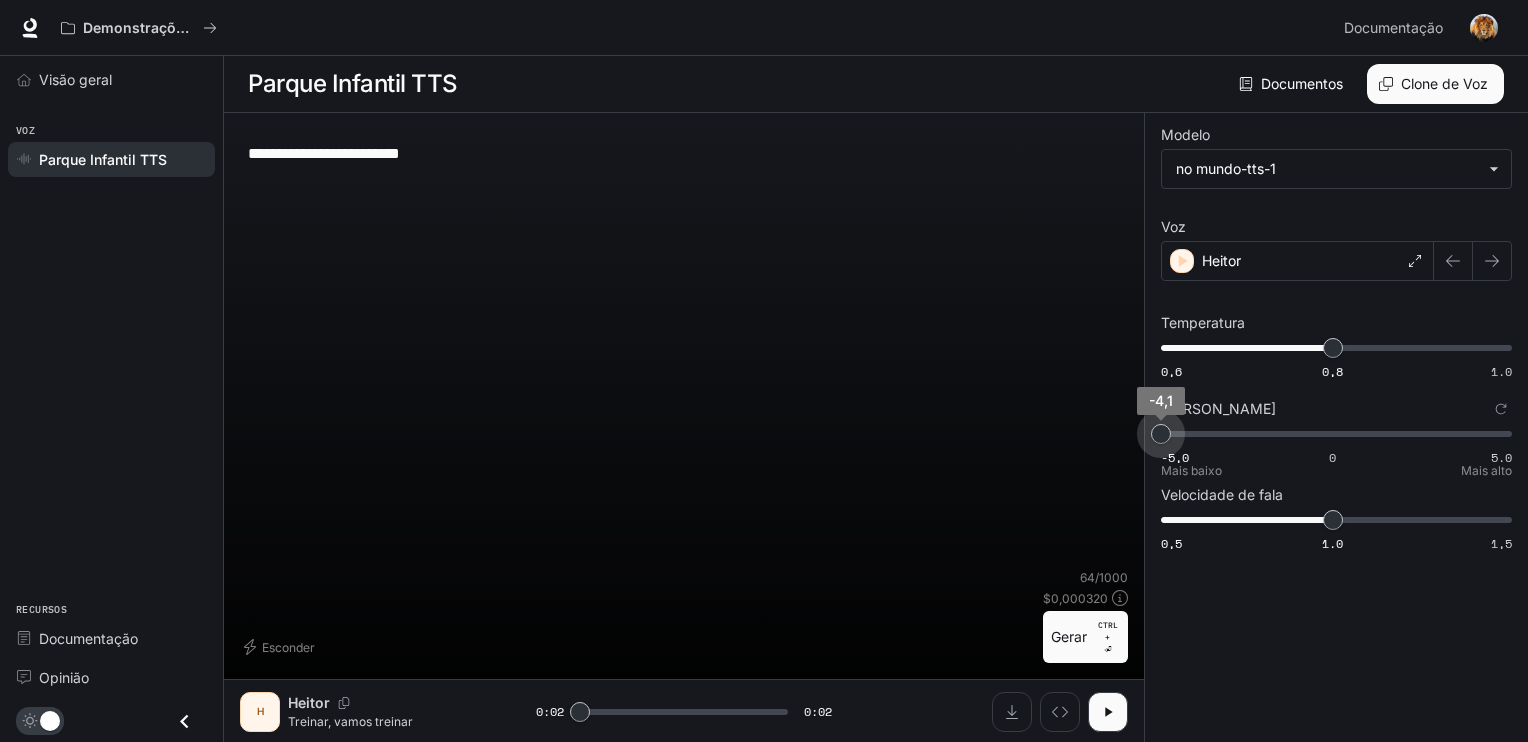 drag, startPoint x: 1208, startPoint y: 440, endPoint x: 1157, endPoint y: 446, distance: 51.351727 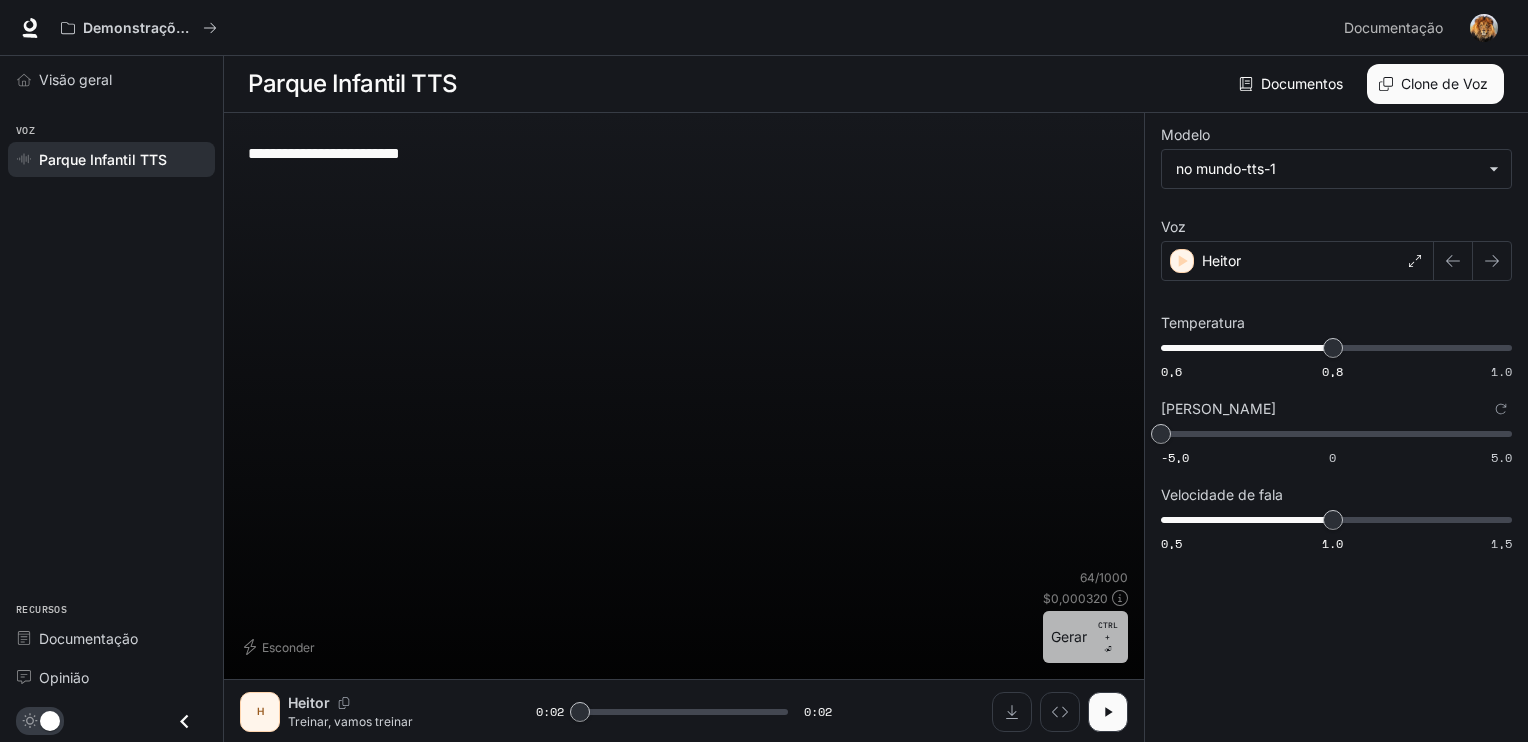 click on "Gerar" at bounding box center (1069, 636) 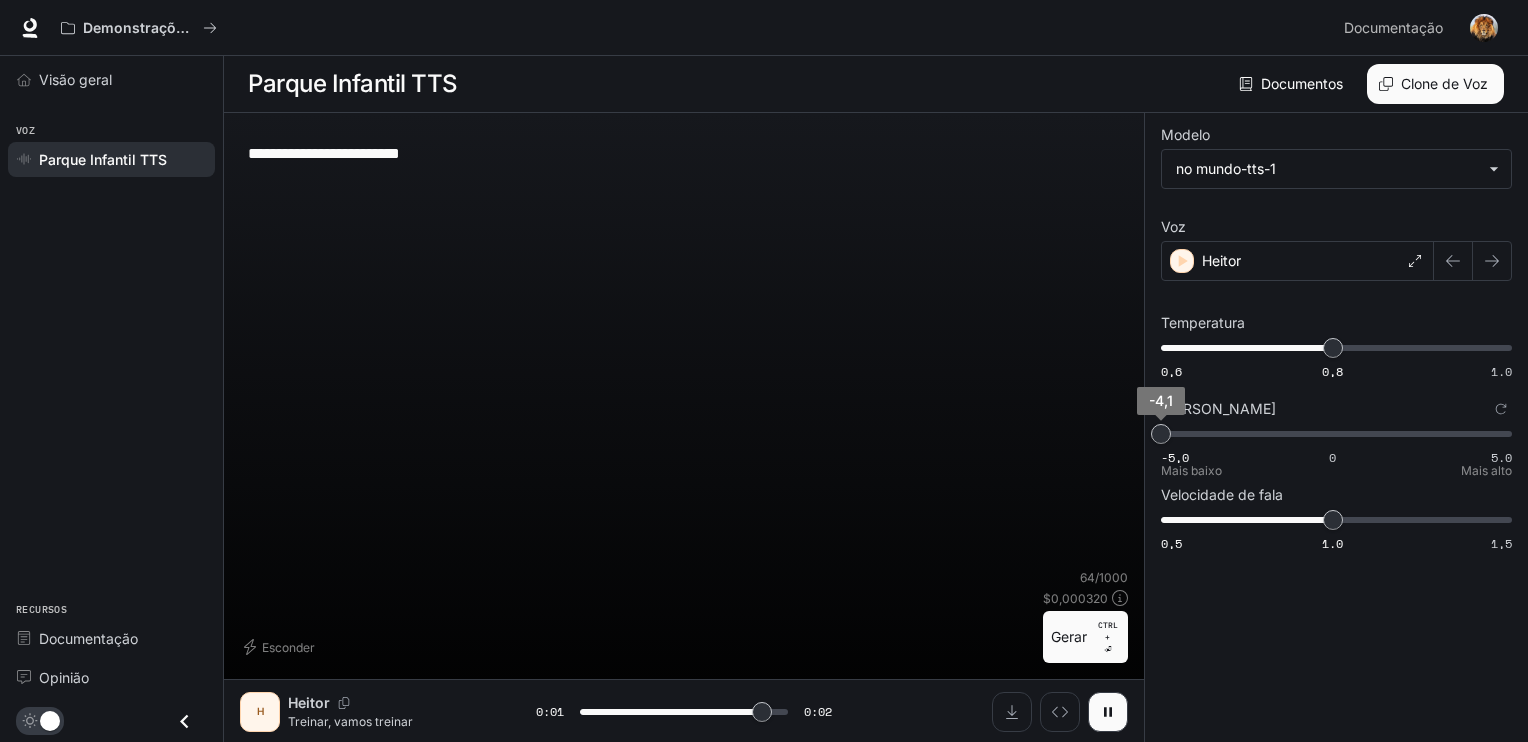 type on "*" 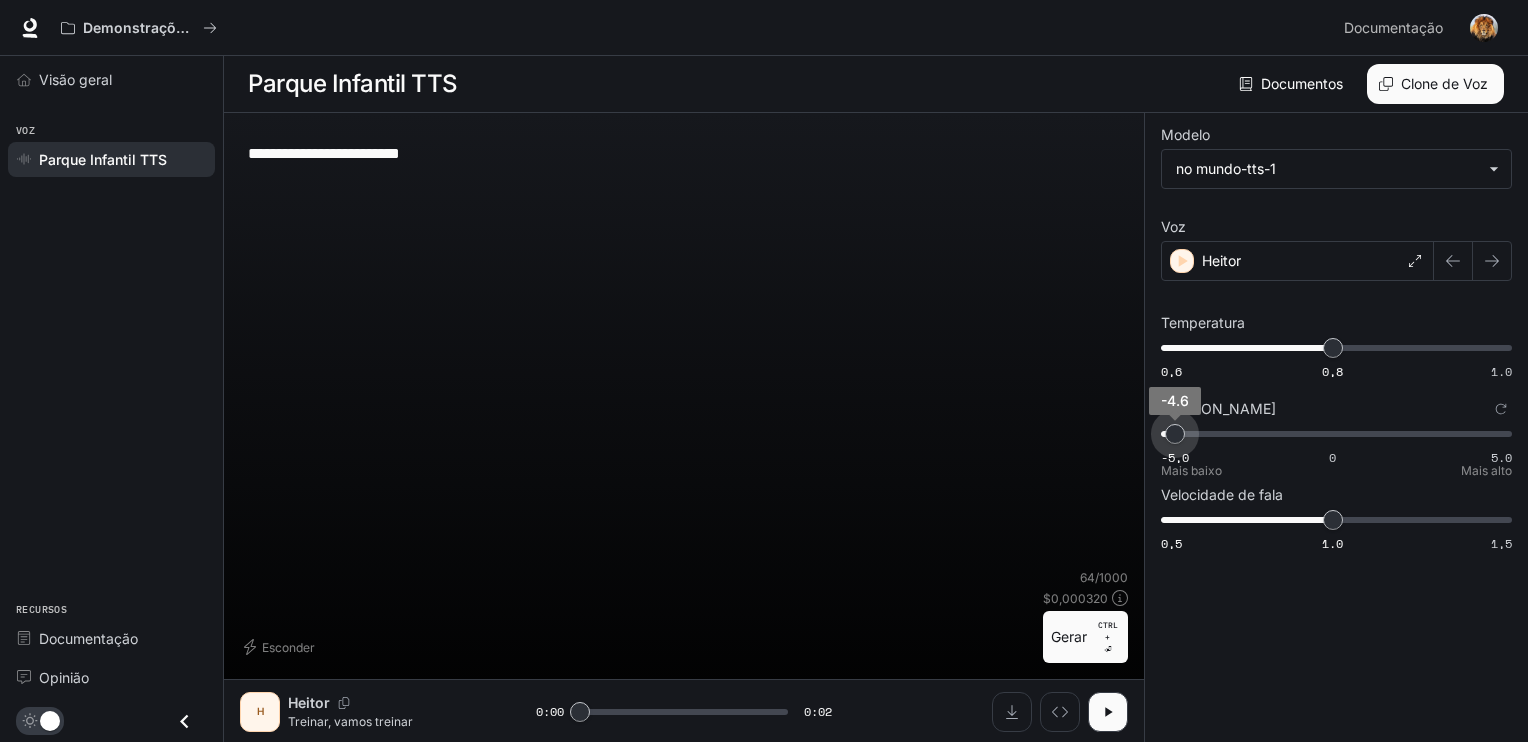 click on "-4.6" at bounding box center (1175, 434) 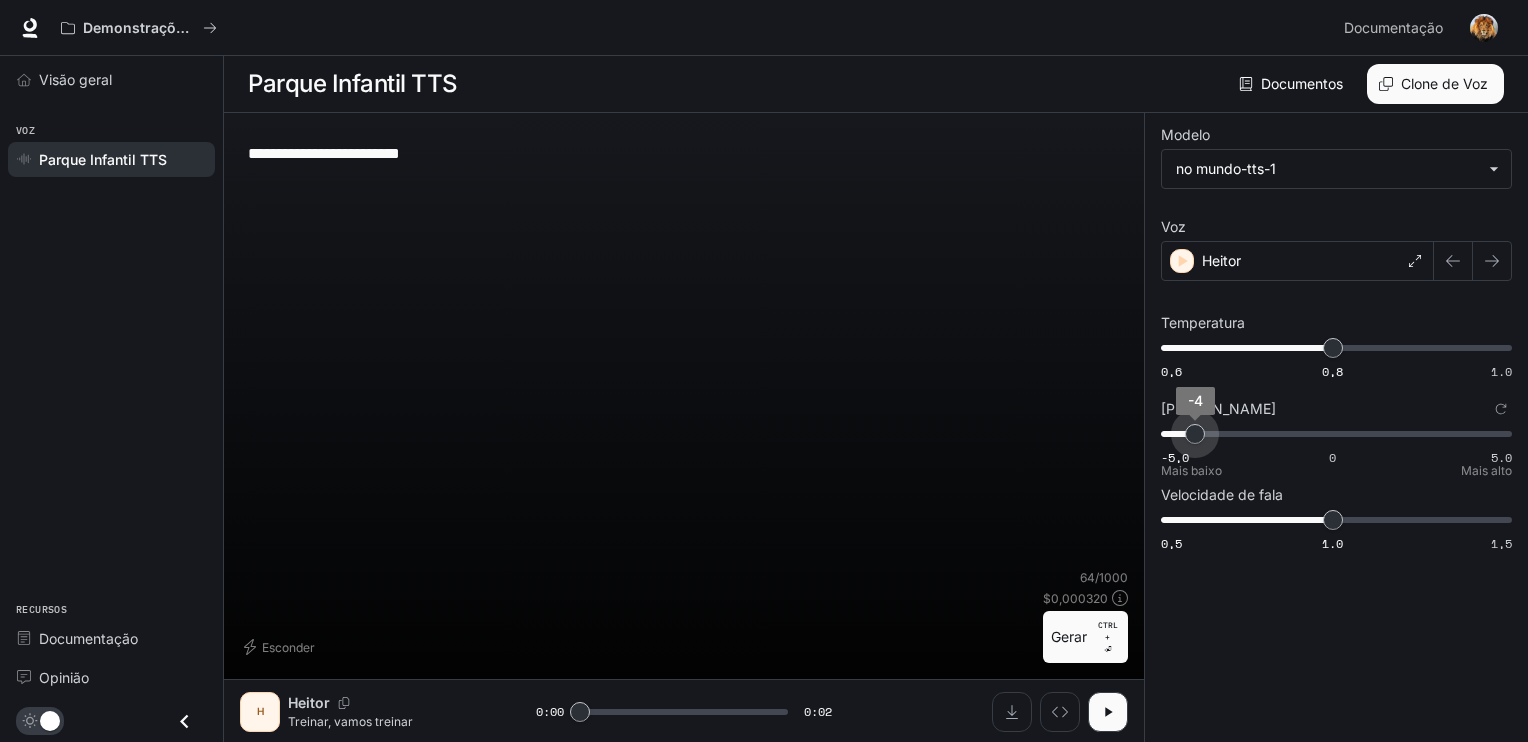 type on "****" 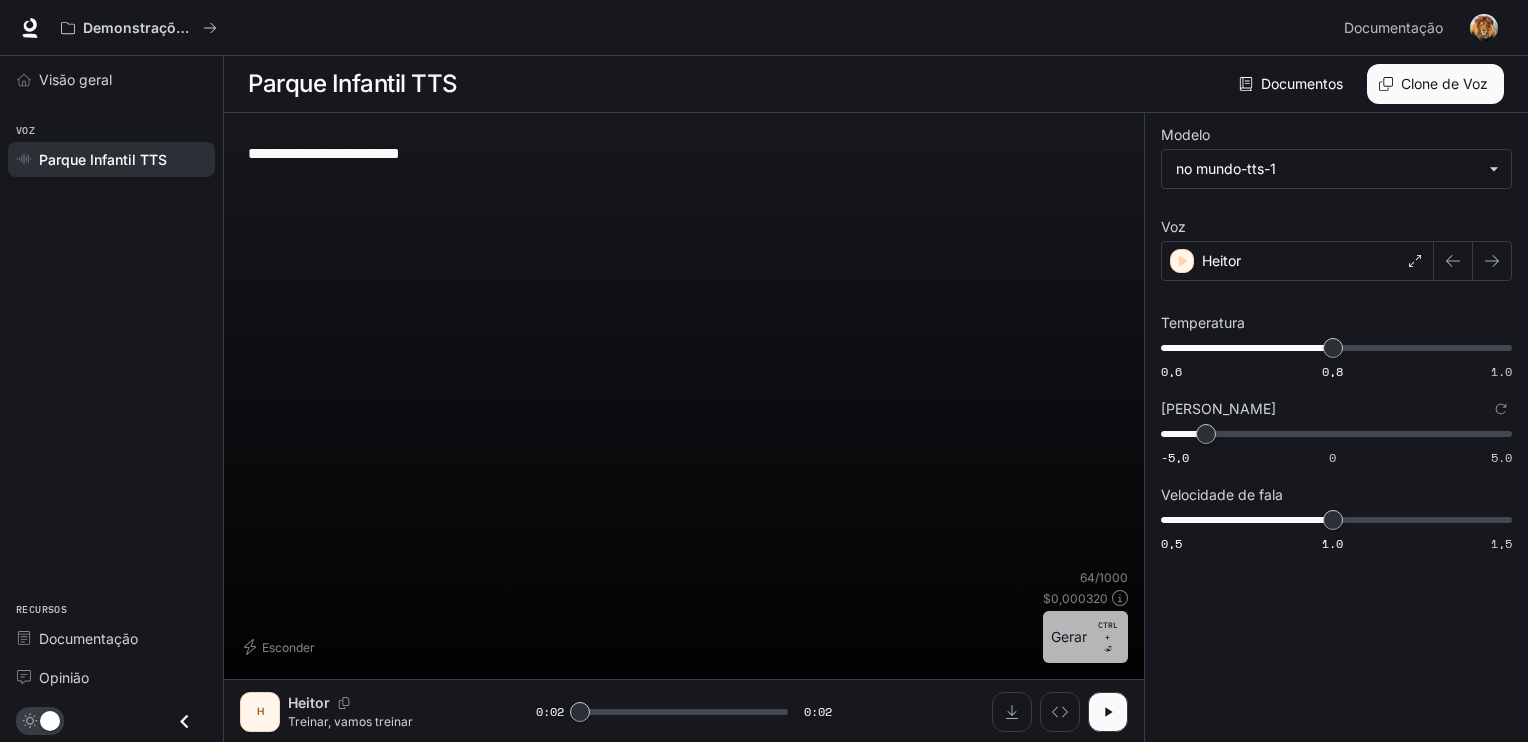 click on "Gerar" at bounding box center [1069, 636] 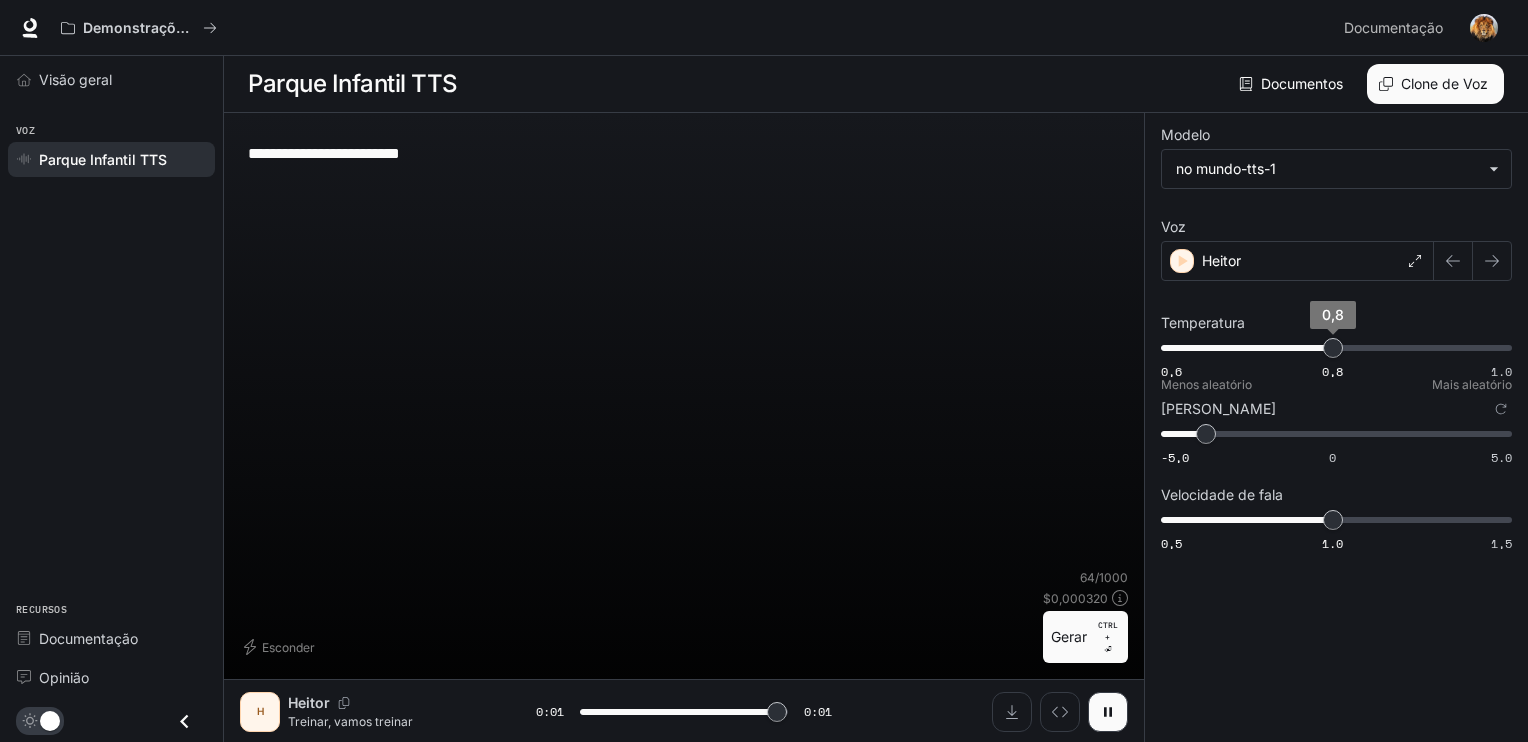 type on "*" 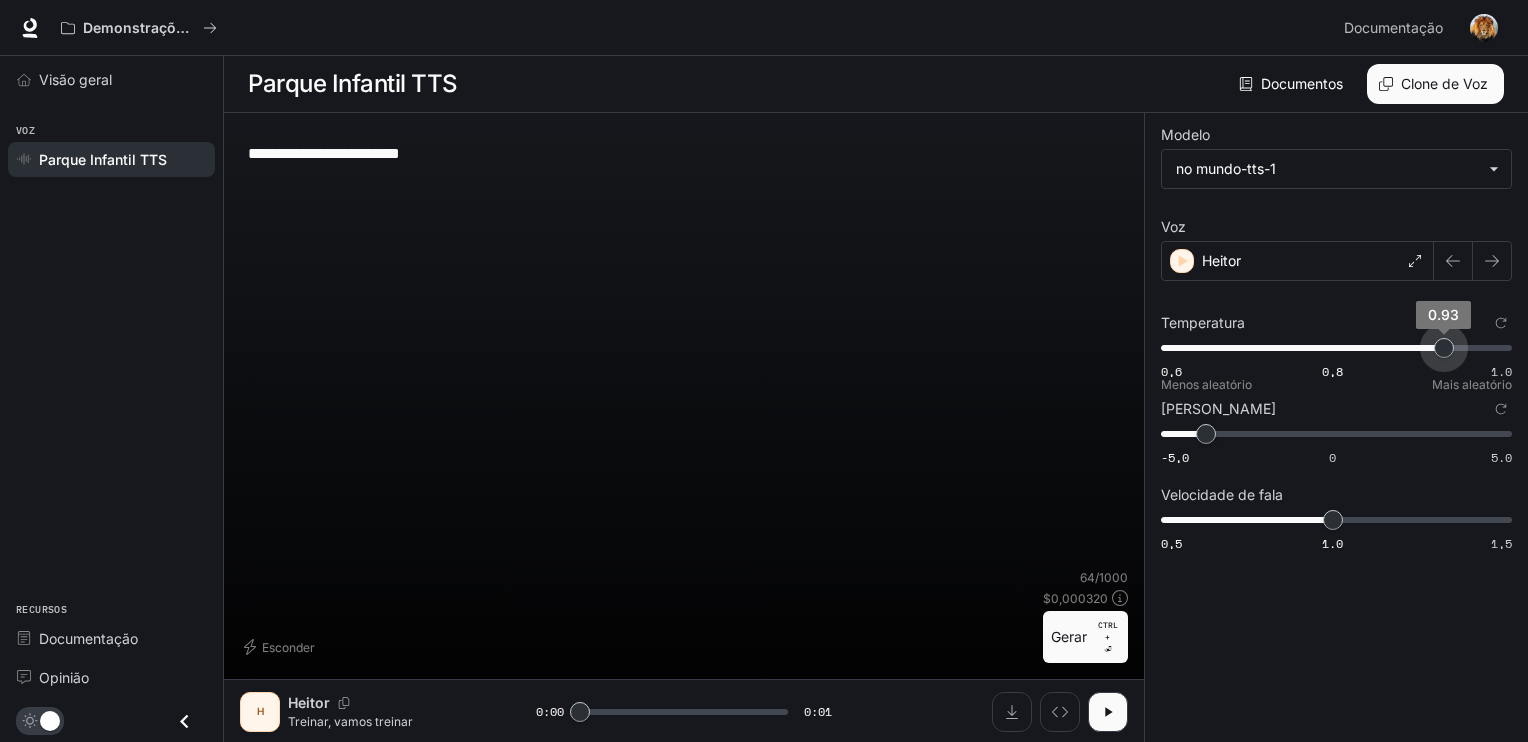 type on "****" 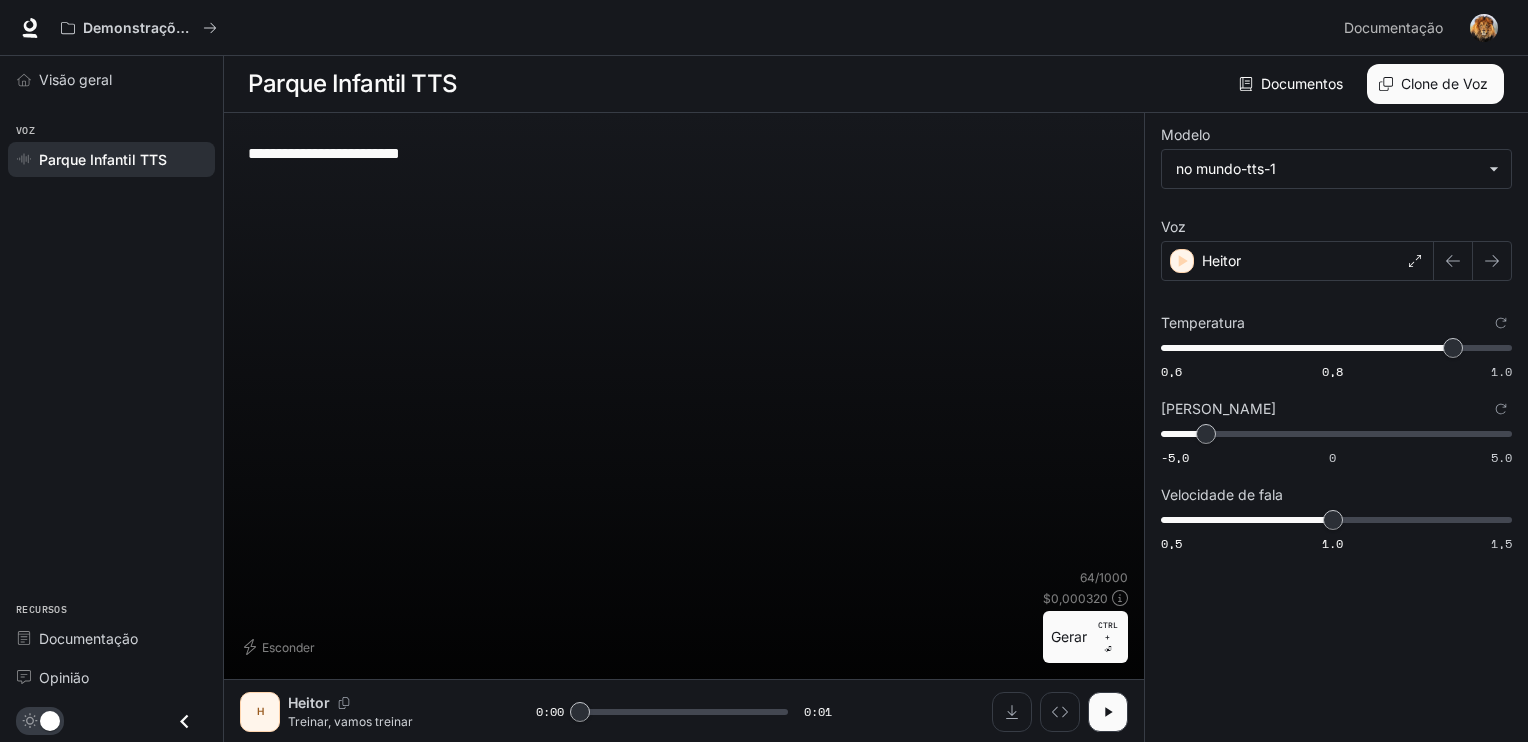 click on "Gerar" at bounding box center (1069, 636) 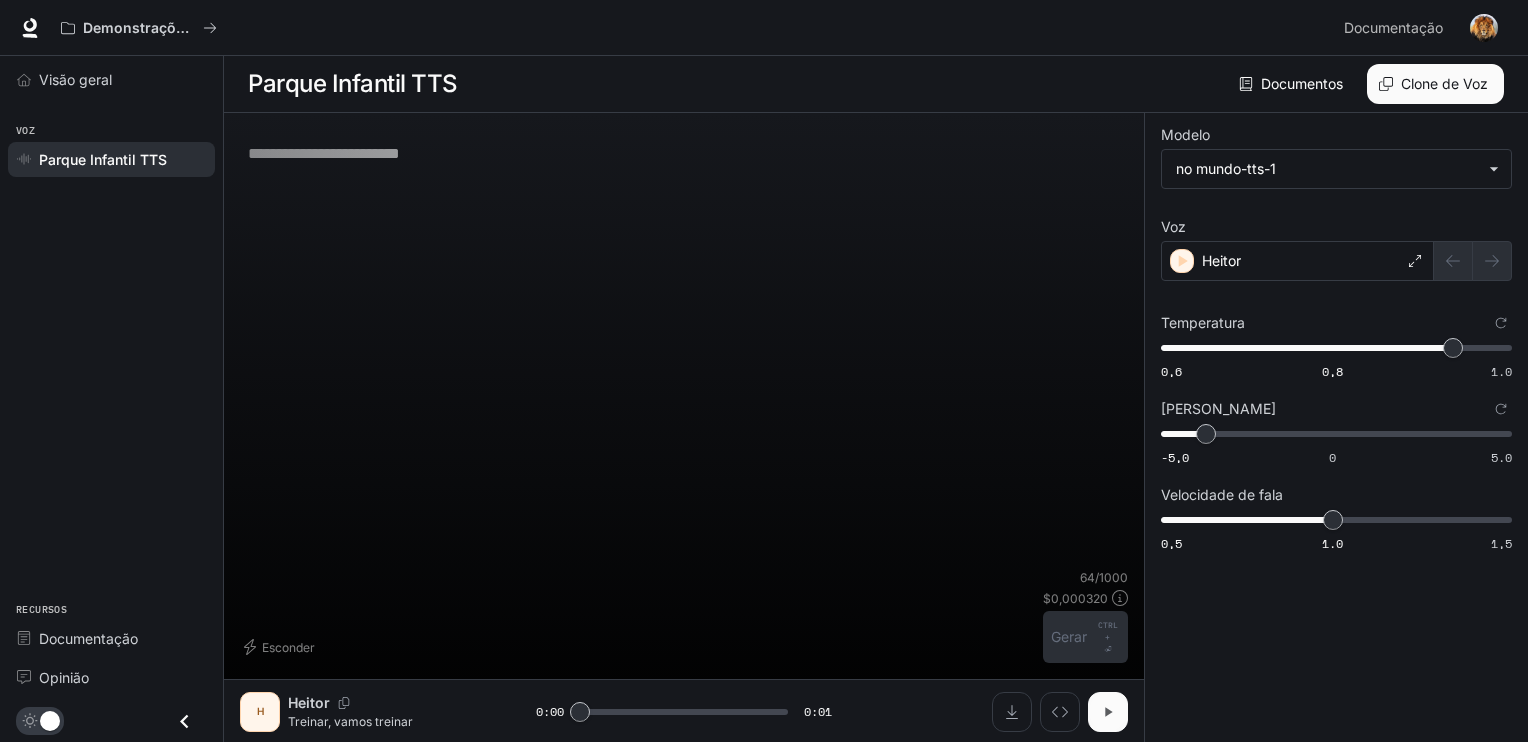 click 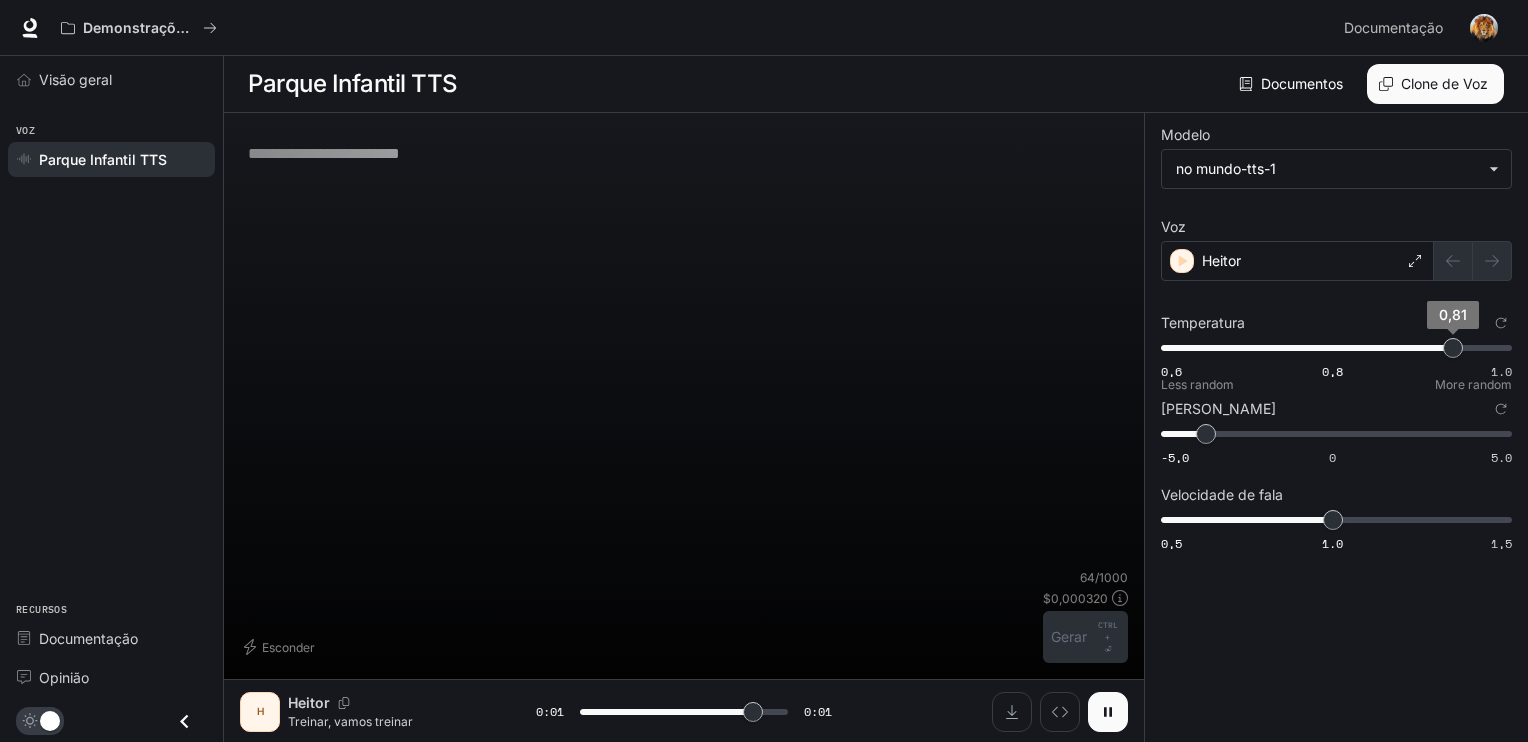 type on "***" 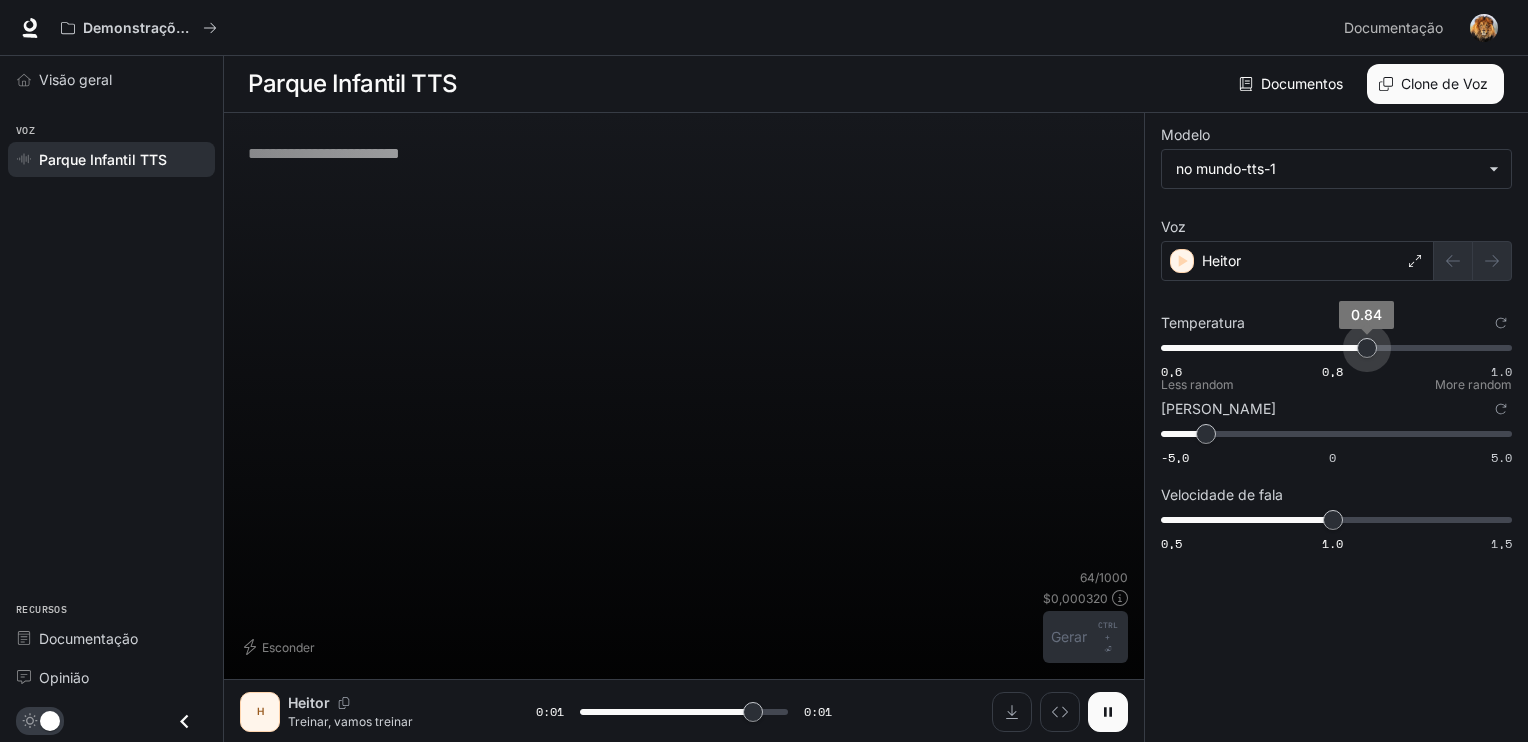 type on "***" 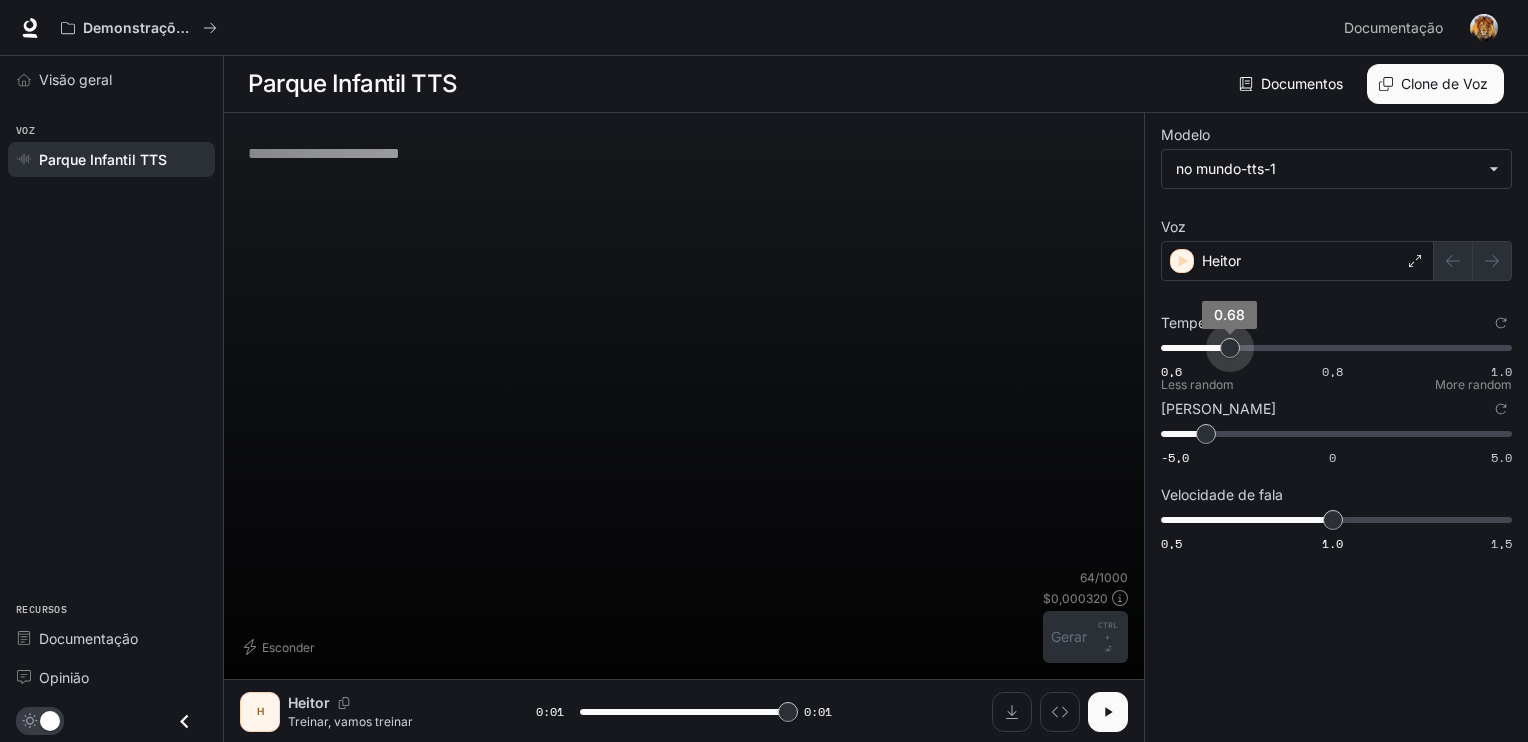 type on "***" 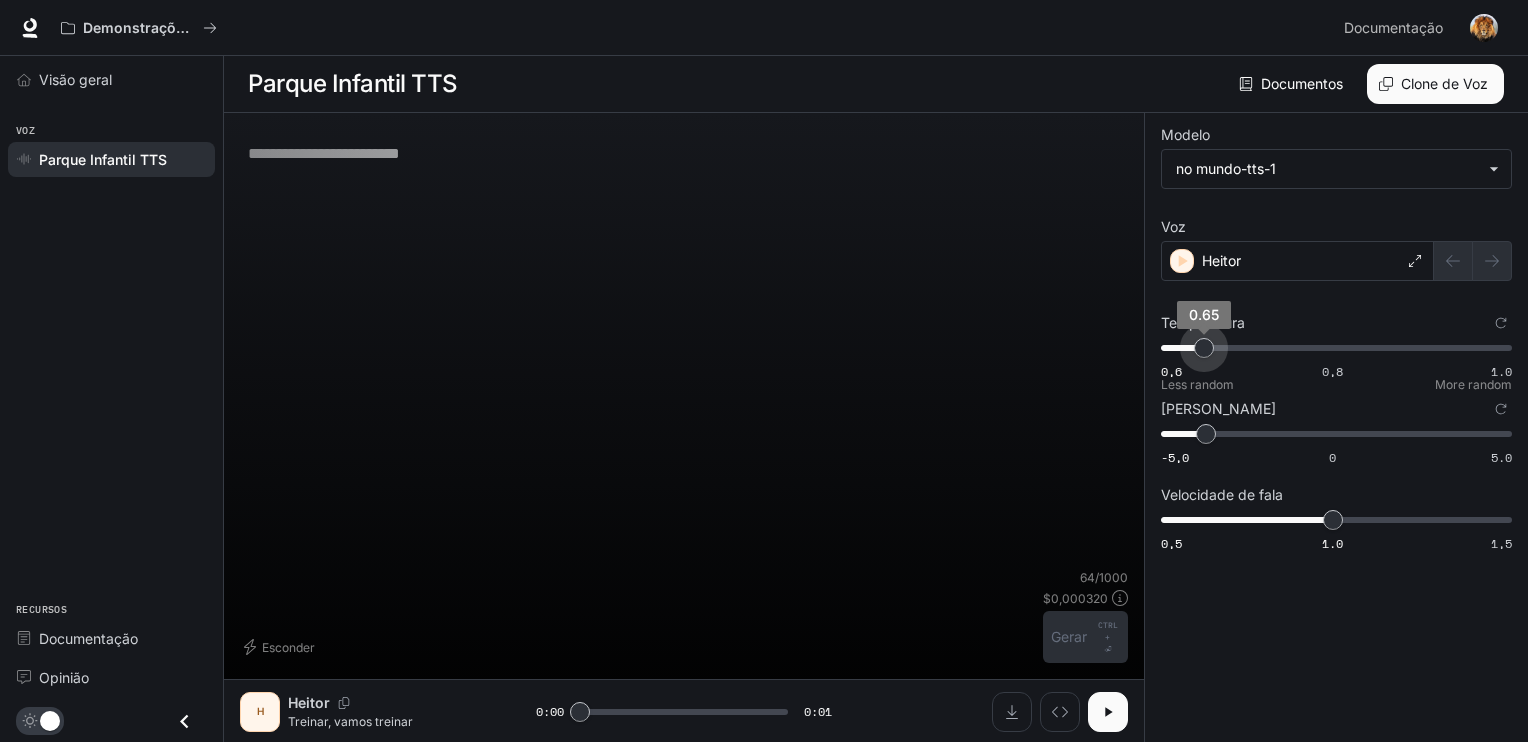 drag, startPoint x: 1371, startPoint y: 366, endPoint x: 1207, endPoint y: 368, distance: 164.01219 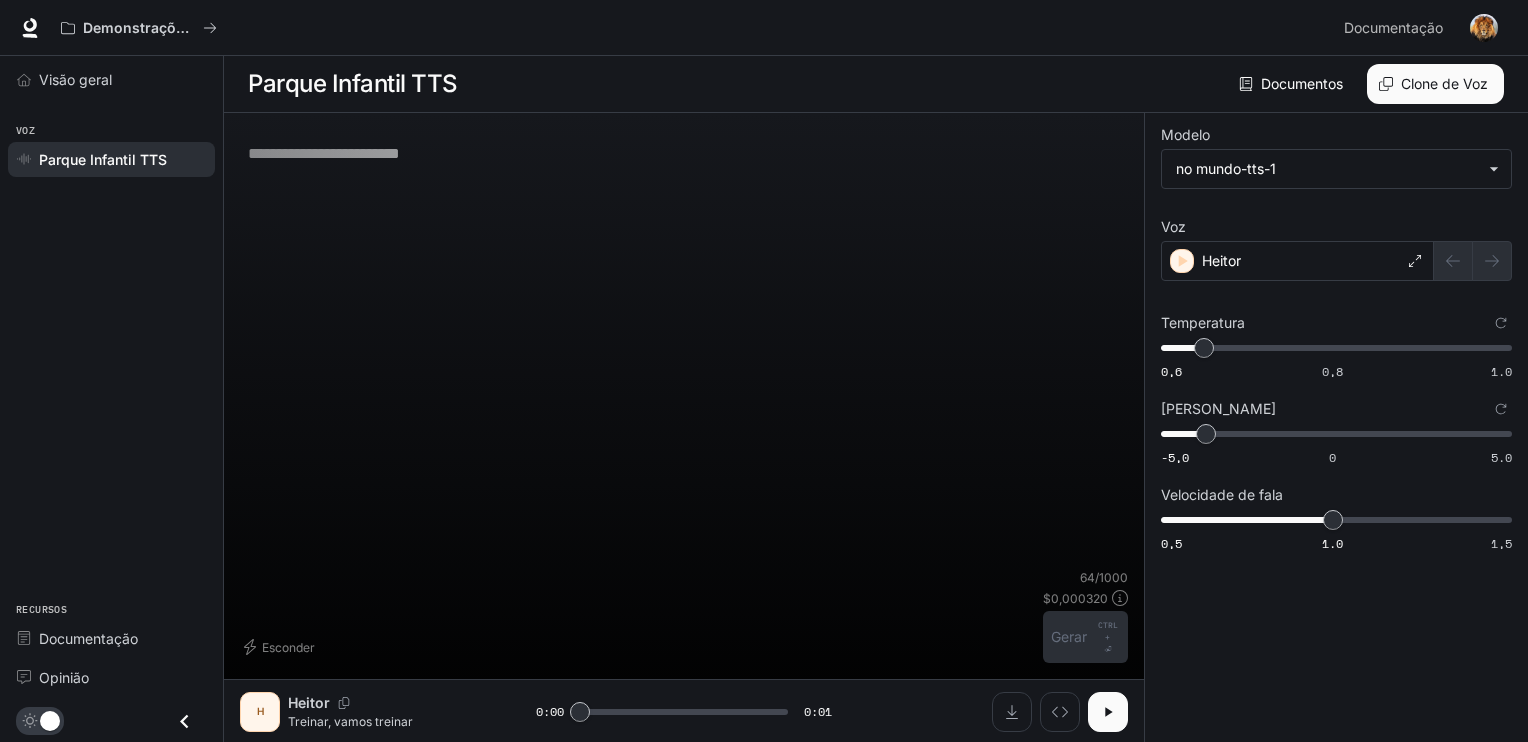 click on "H Heitor Treinar, vamos treinar 0:00 0:01" at bounding box center (684, 711) 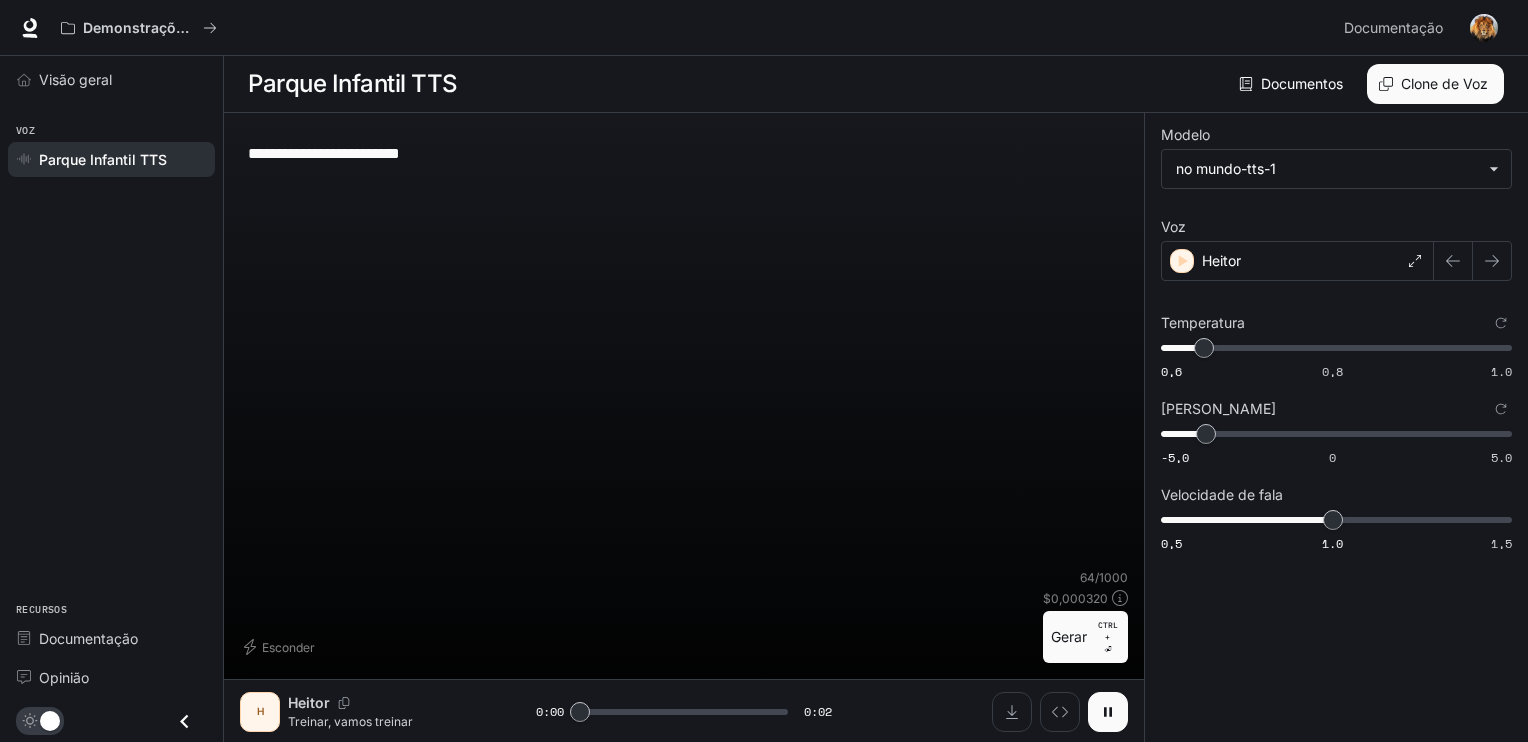 click 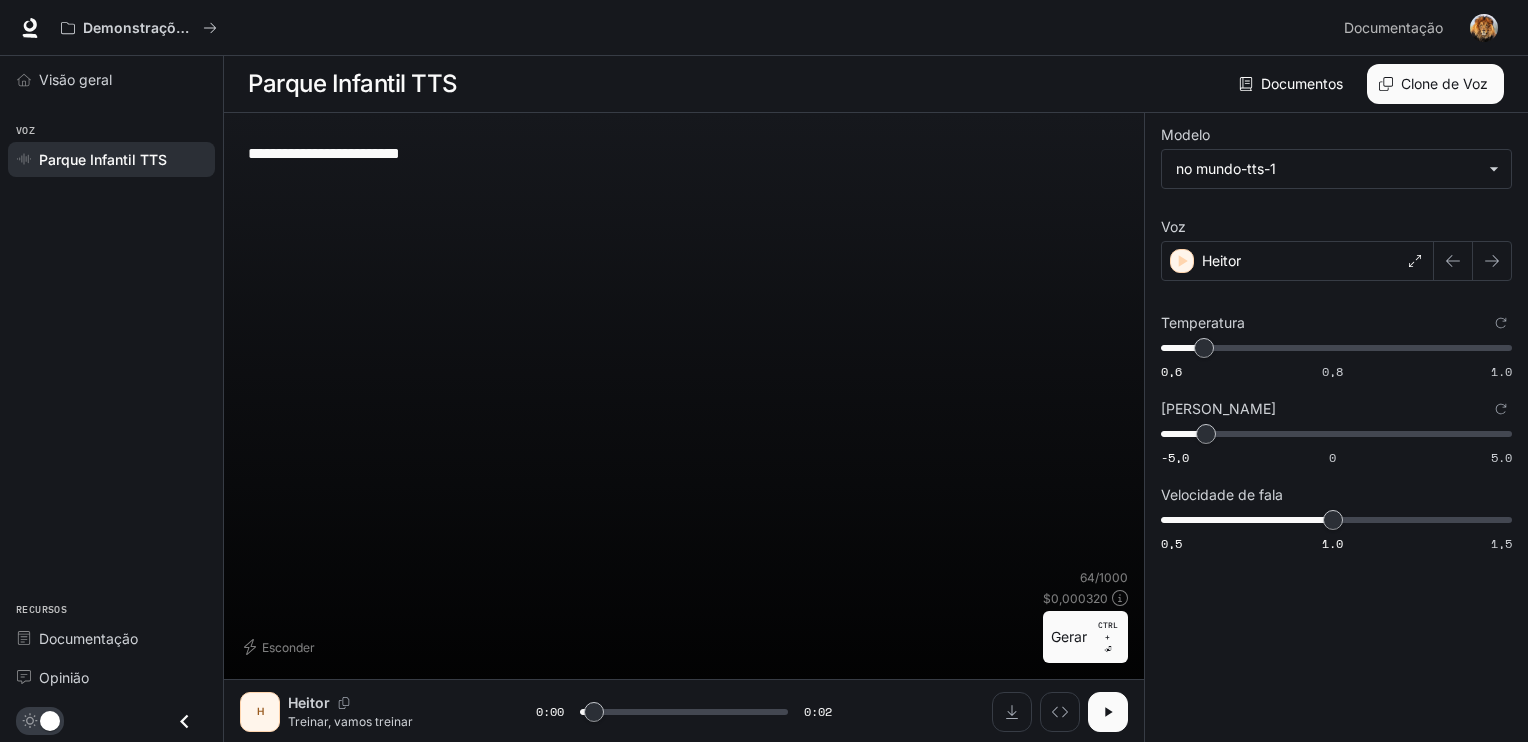 click 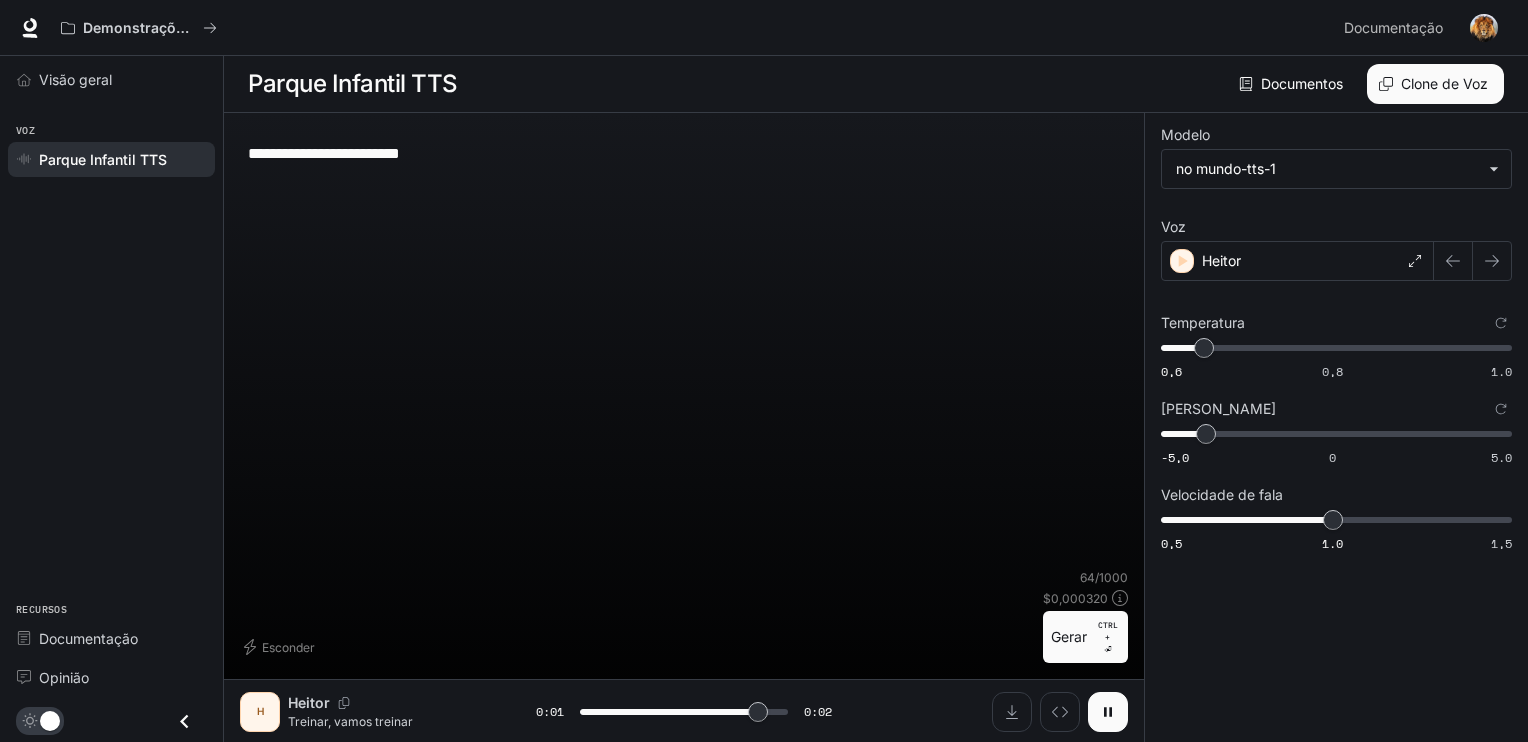 type on "*" 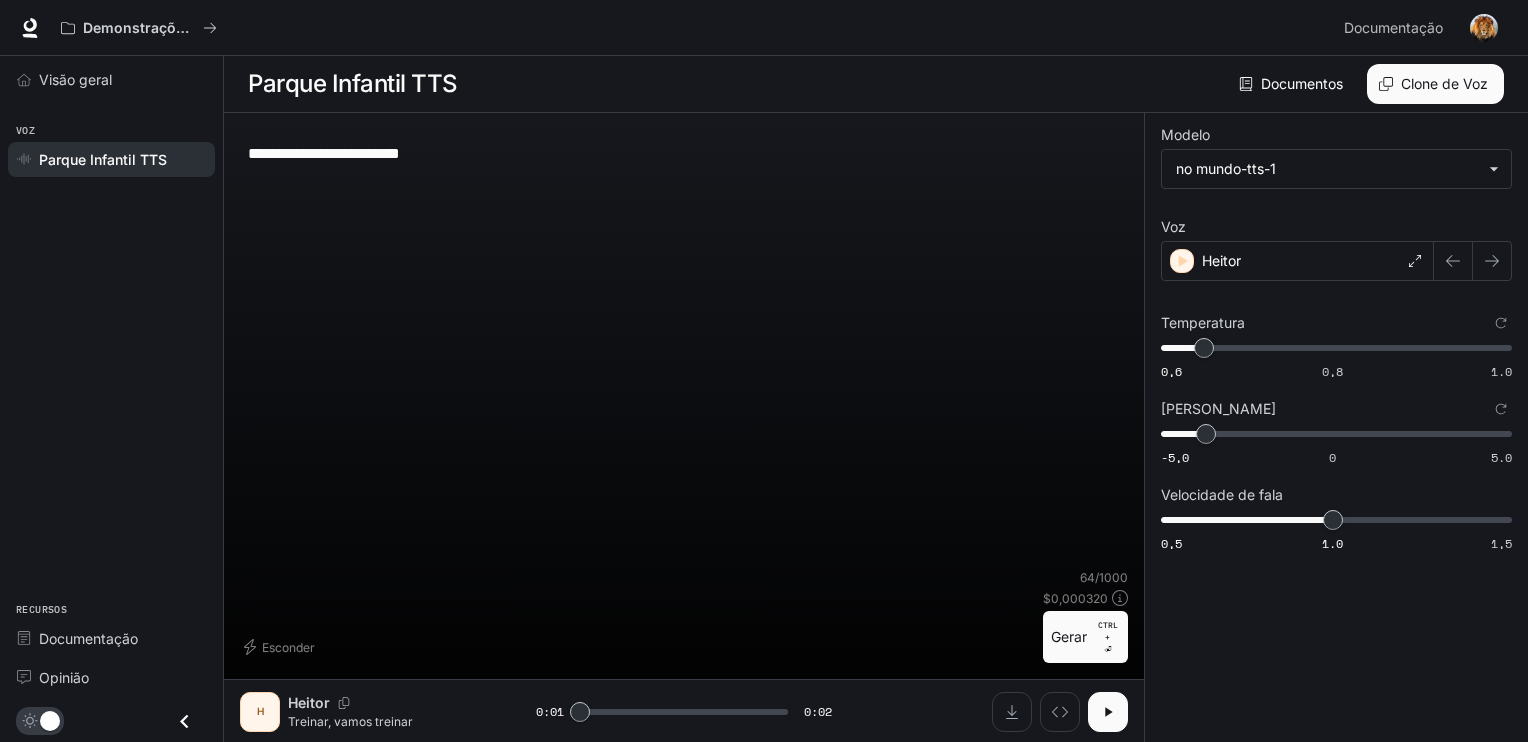 scroll, scrollTop: 0, scrollLeft: 0, axis: both 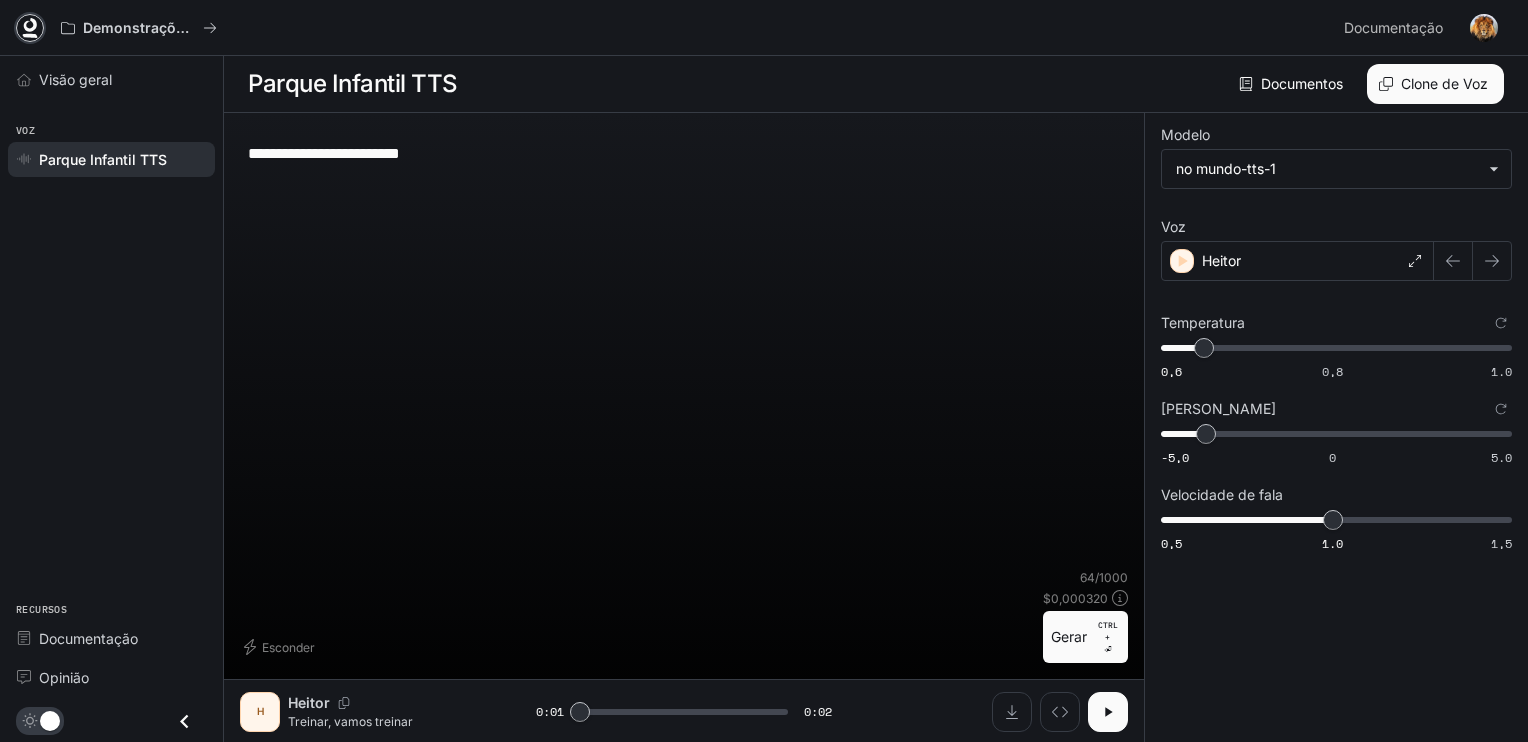 click 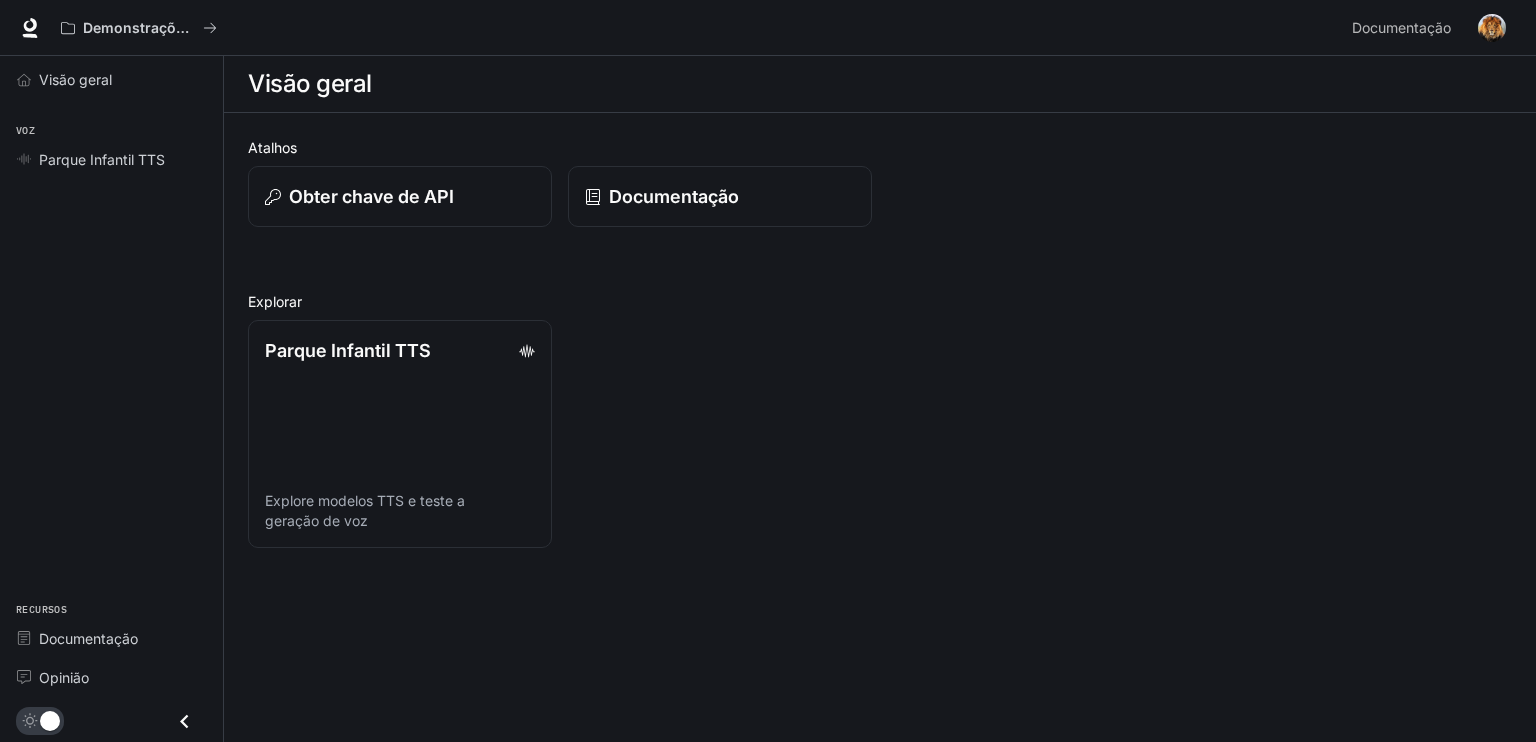 scroll, scrollTop: 0, scrollLeft: 0, axis: both 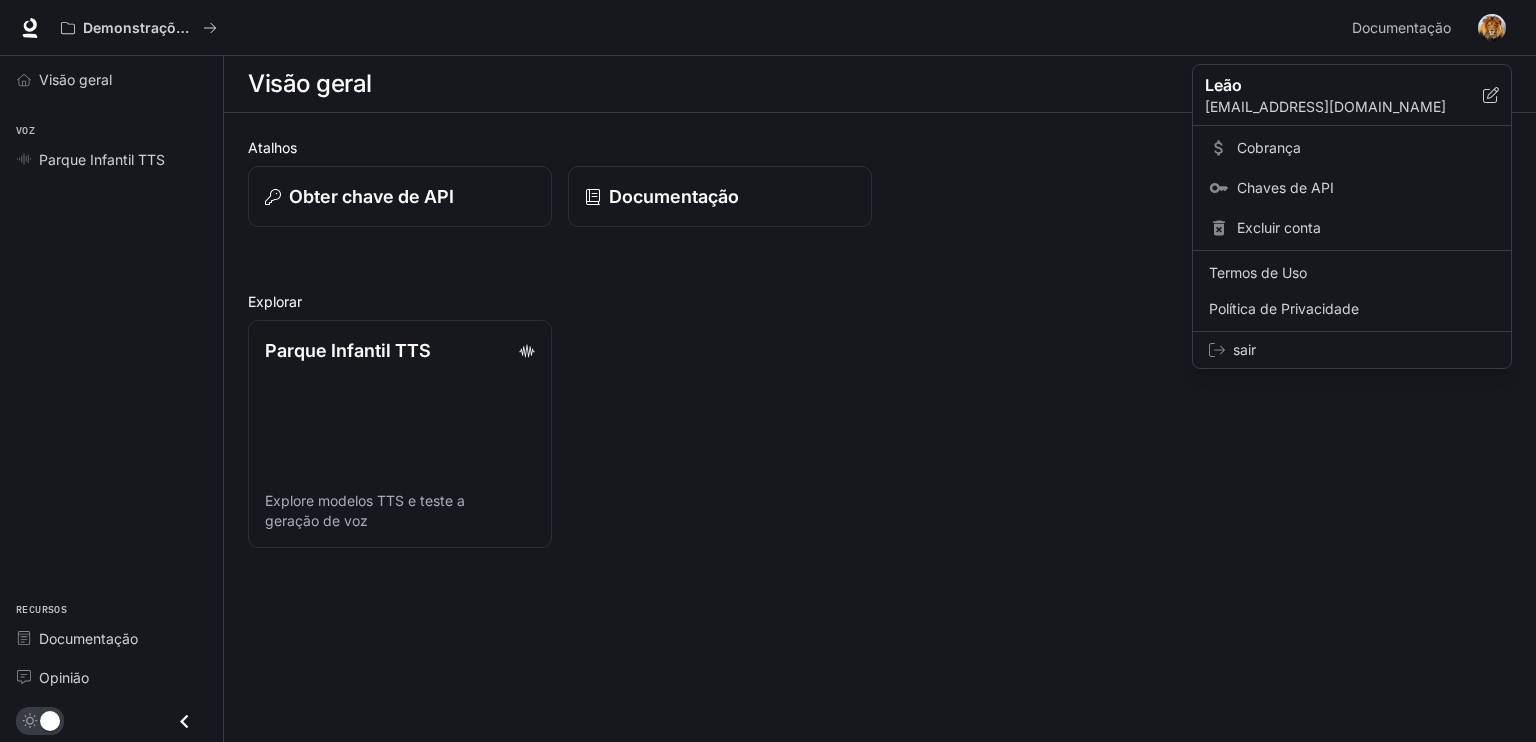 click at bounding box center (768, 371) 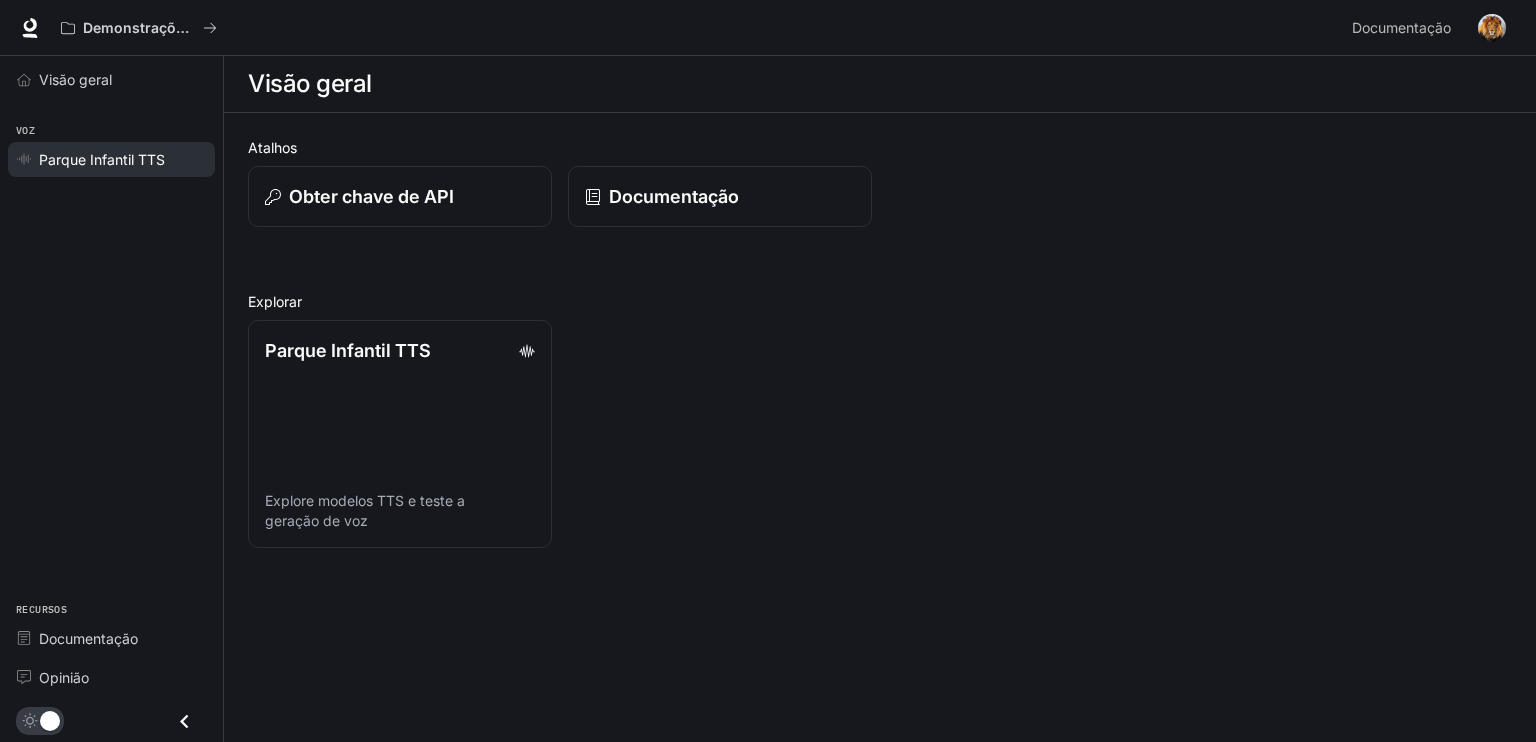 click on "Parque Infantil TTS" at bounding box center (102, 159) 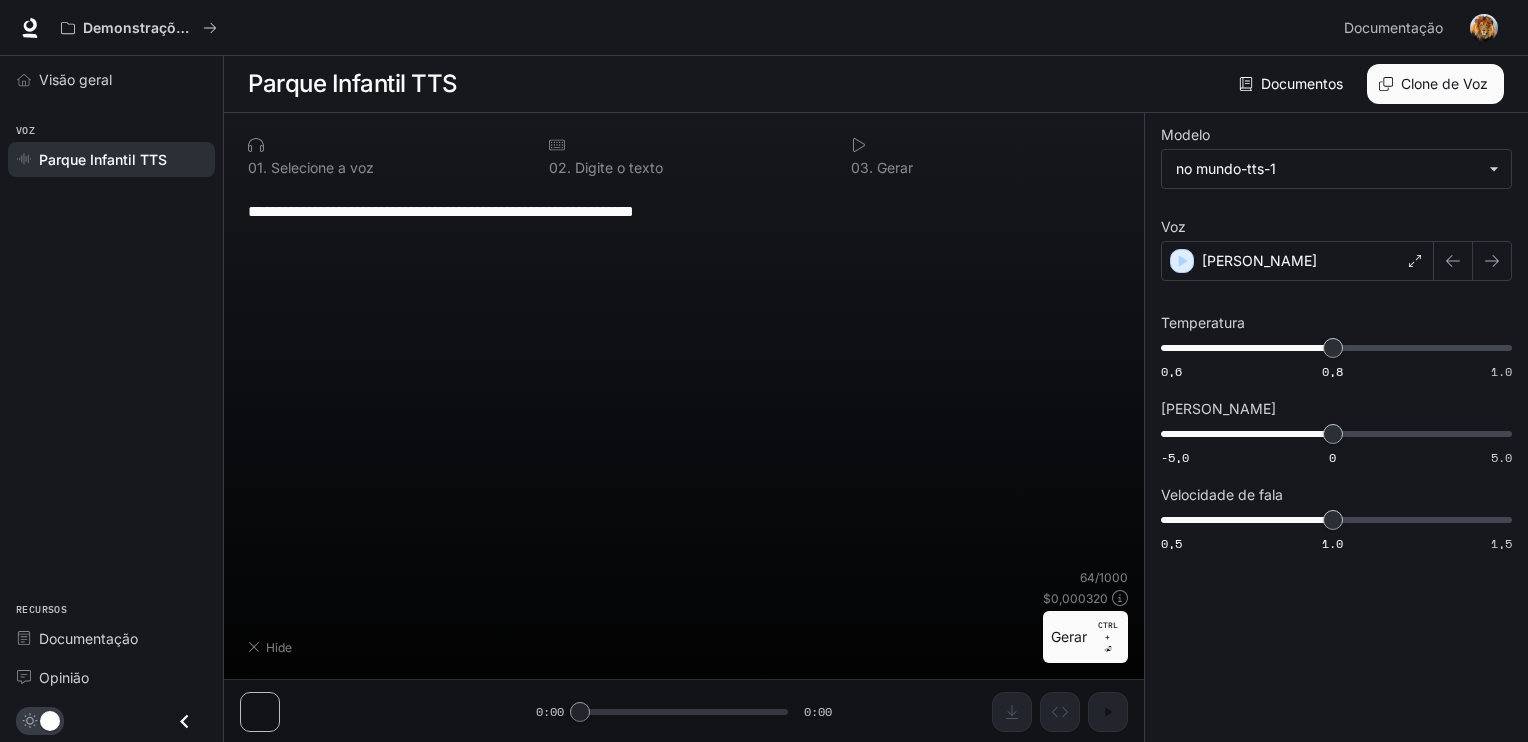 type on "**********" 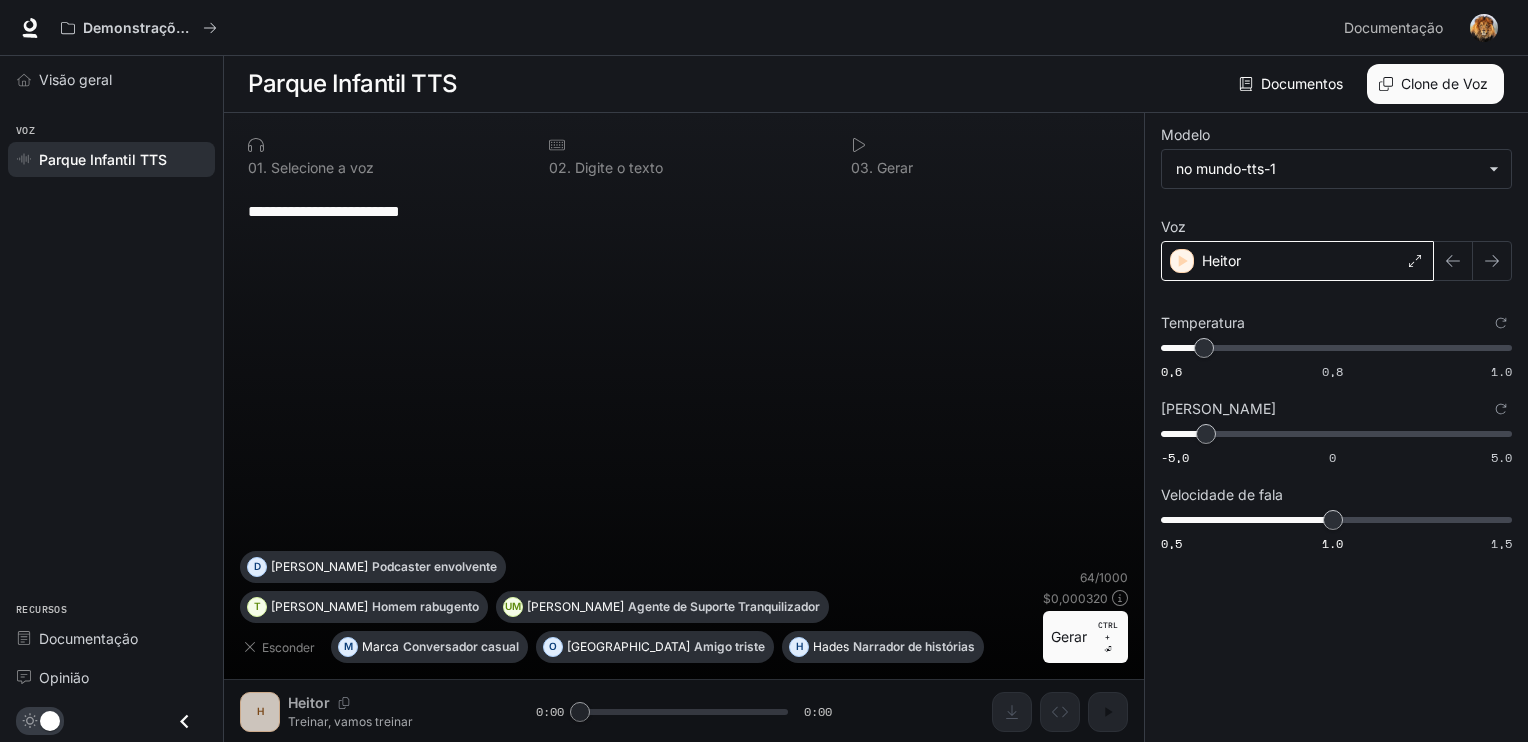 scroll, scrollTop: 0, scrollLeft: 0, axis: both 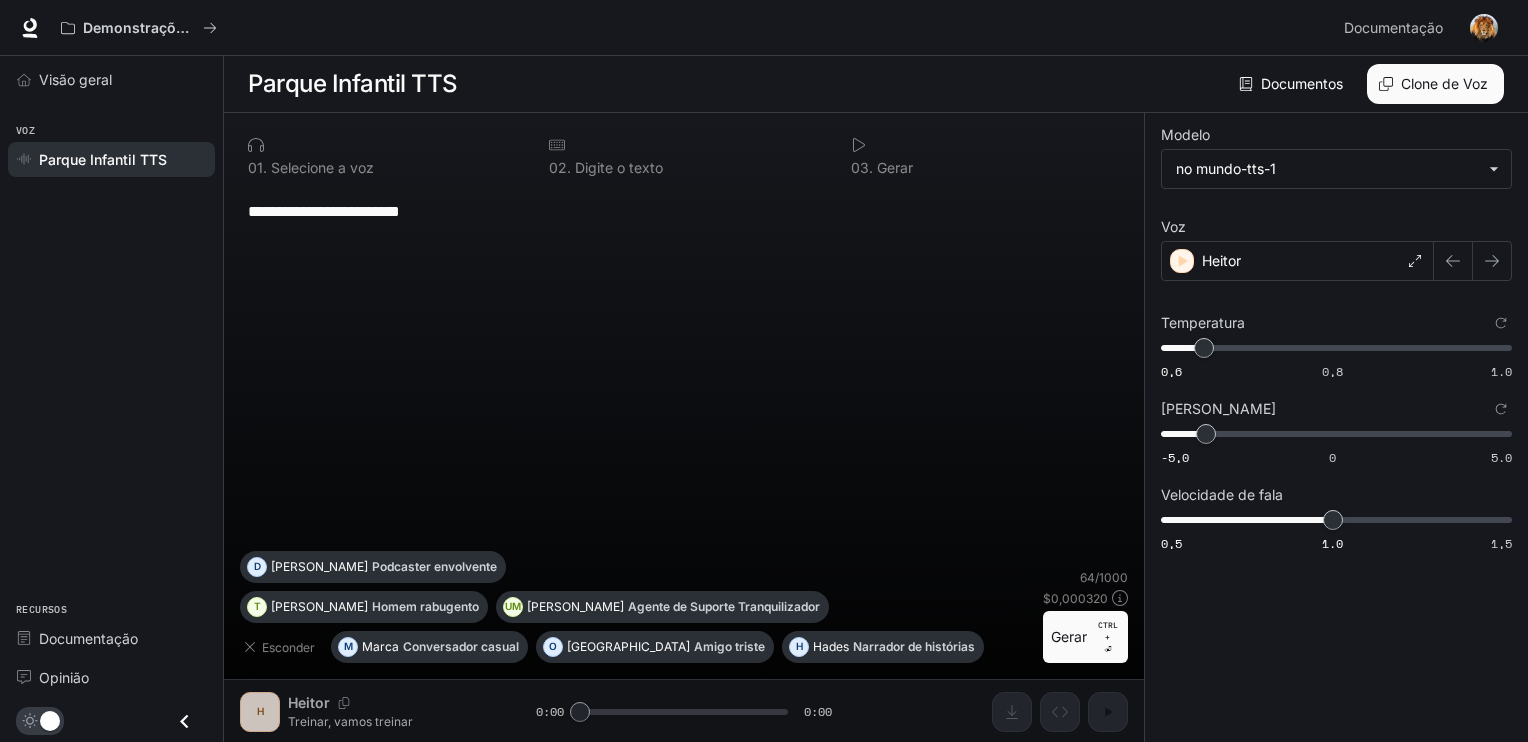 click on "**********" at bounding box center (684, 428) 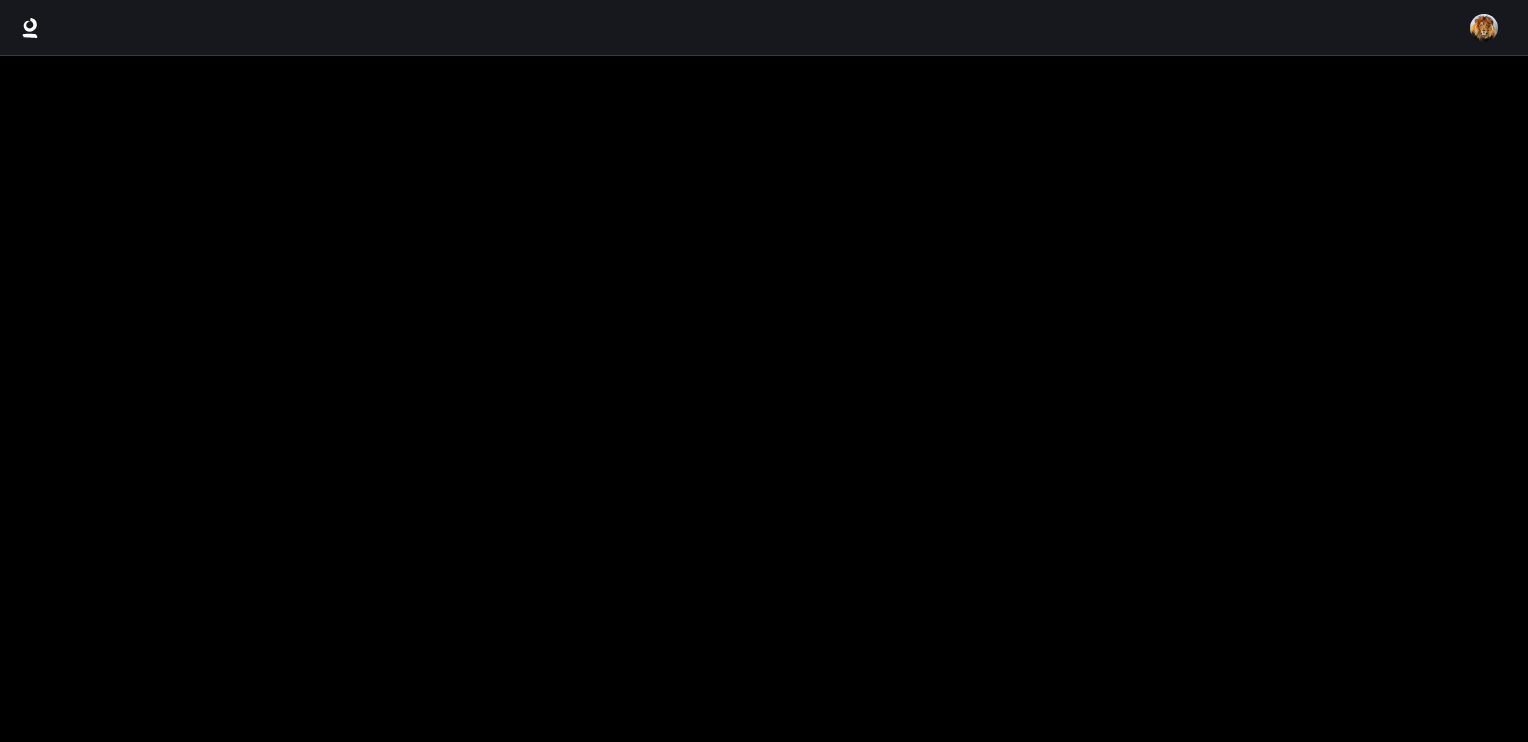 scroll, scrollTop: 0, scrollLeft: 0, axis: both 